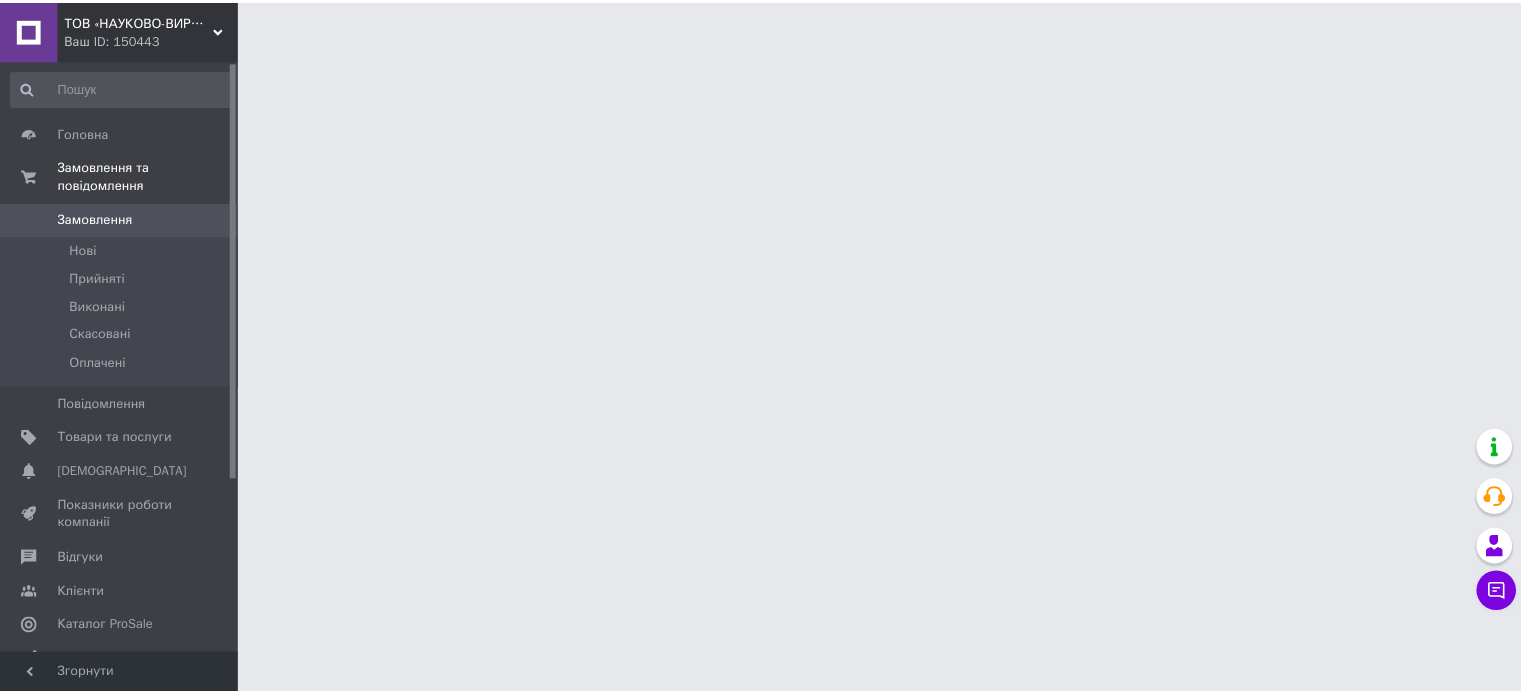 scroll, scrollTop: 0, scrollLeft: 0, axis: both 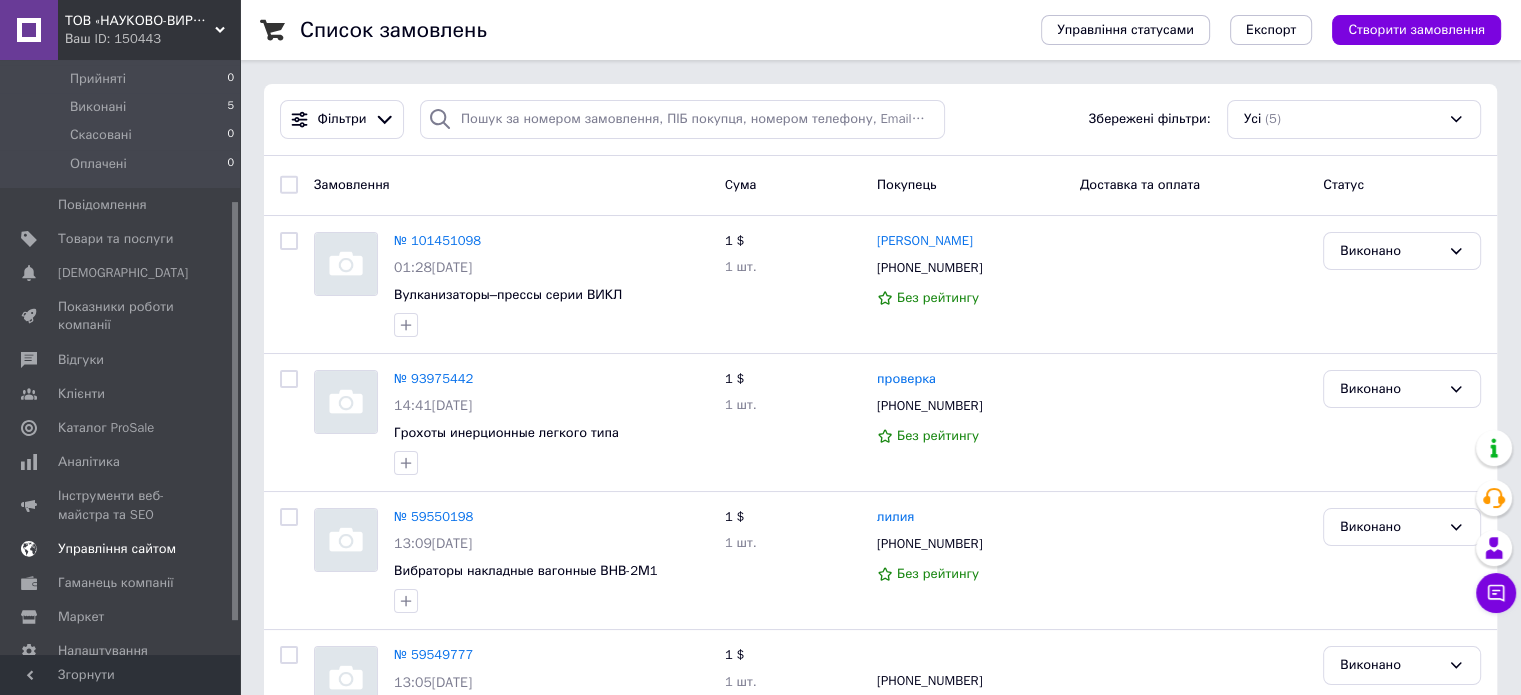 click on "Управління сайтом" at bounding box center [117, 549] 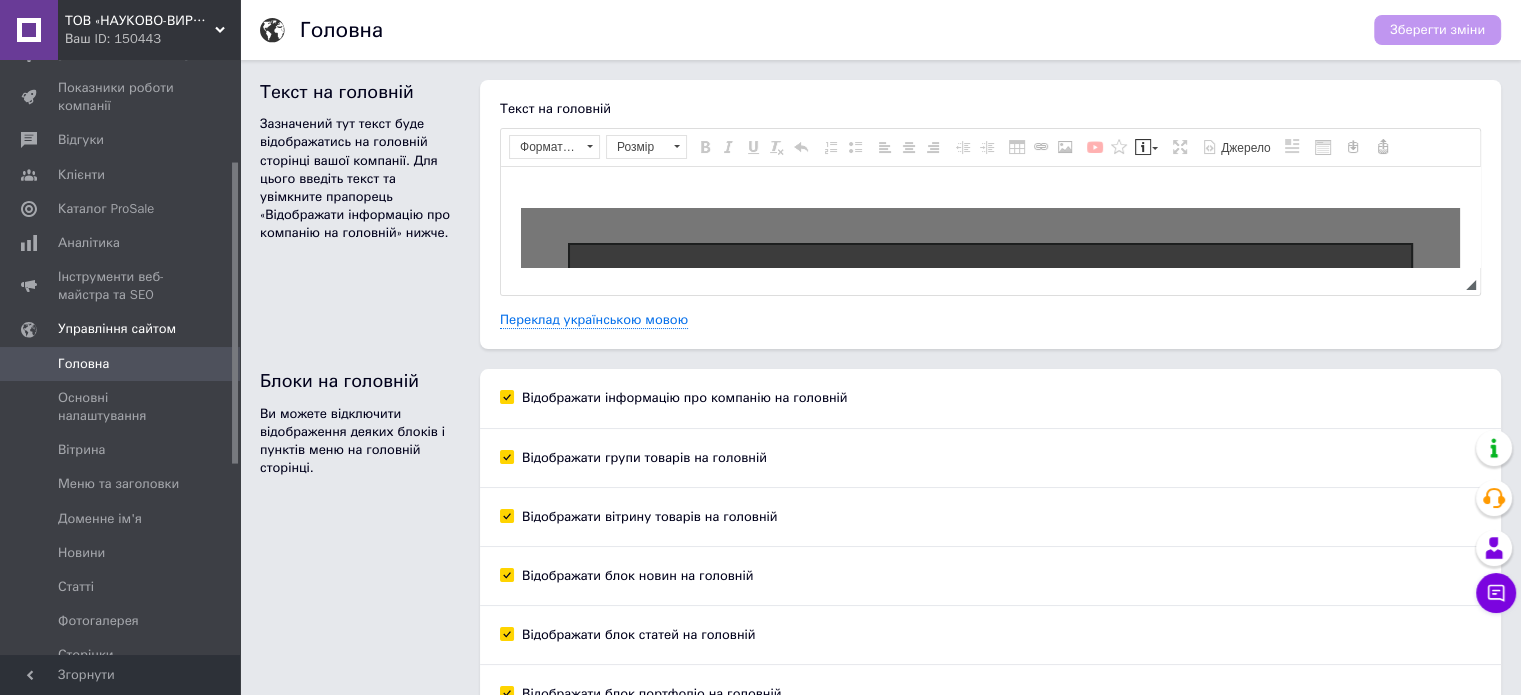 scroll, scrollTop: 0, scrollLeft: 0, axis: both 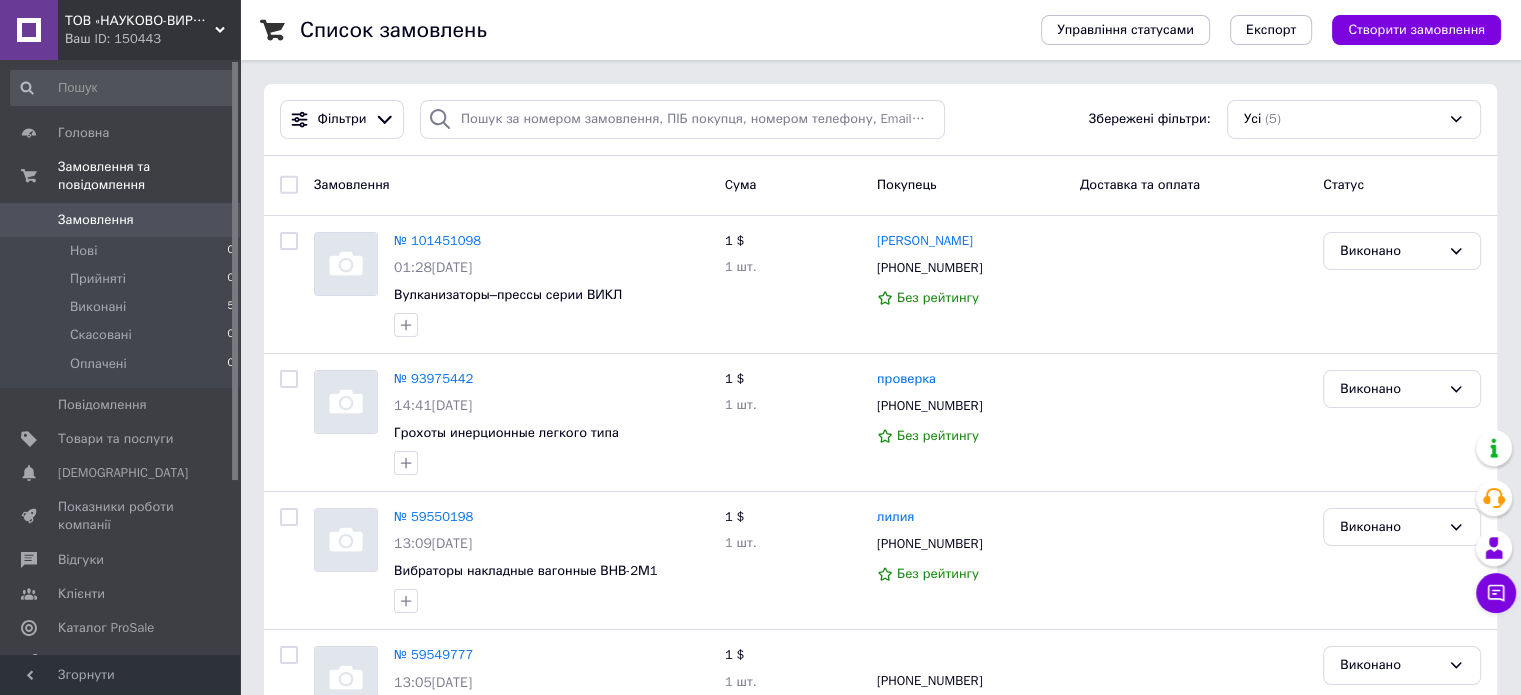 click 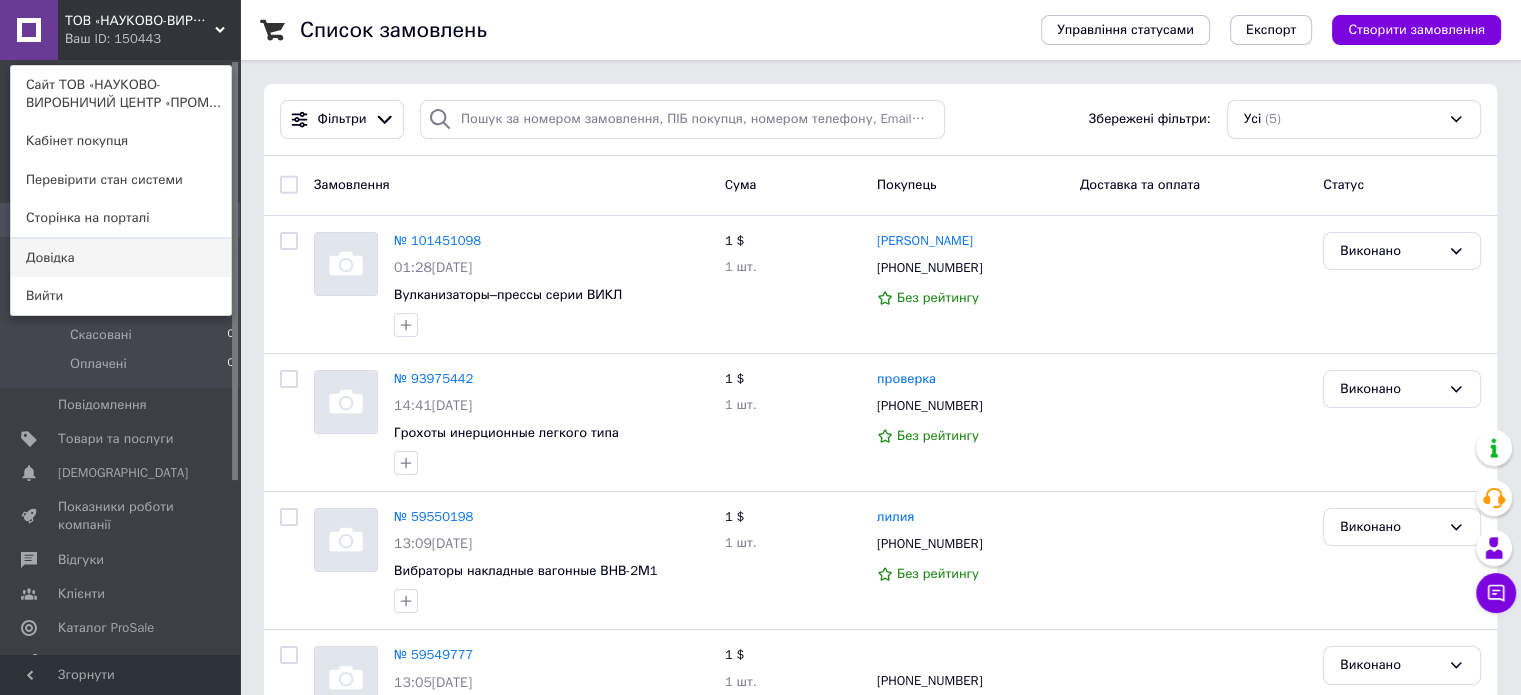 click on "Довідка" at bounding box center (121, 258) 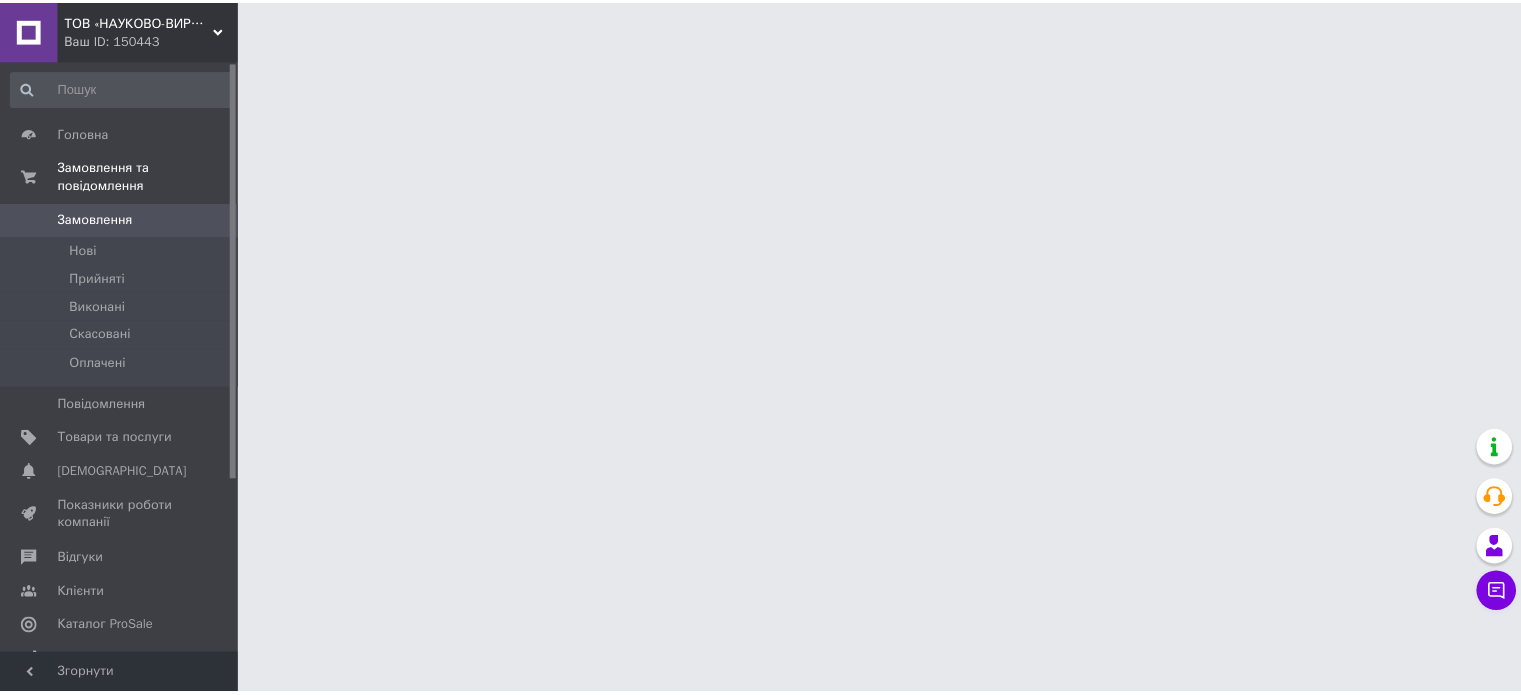 scroll, scrollTop: 0, scrollLeft: 0, axis: both 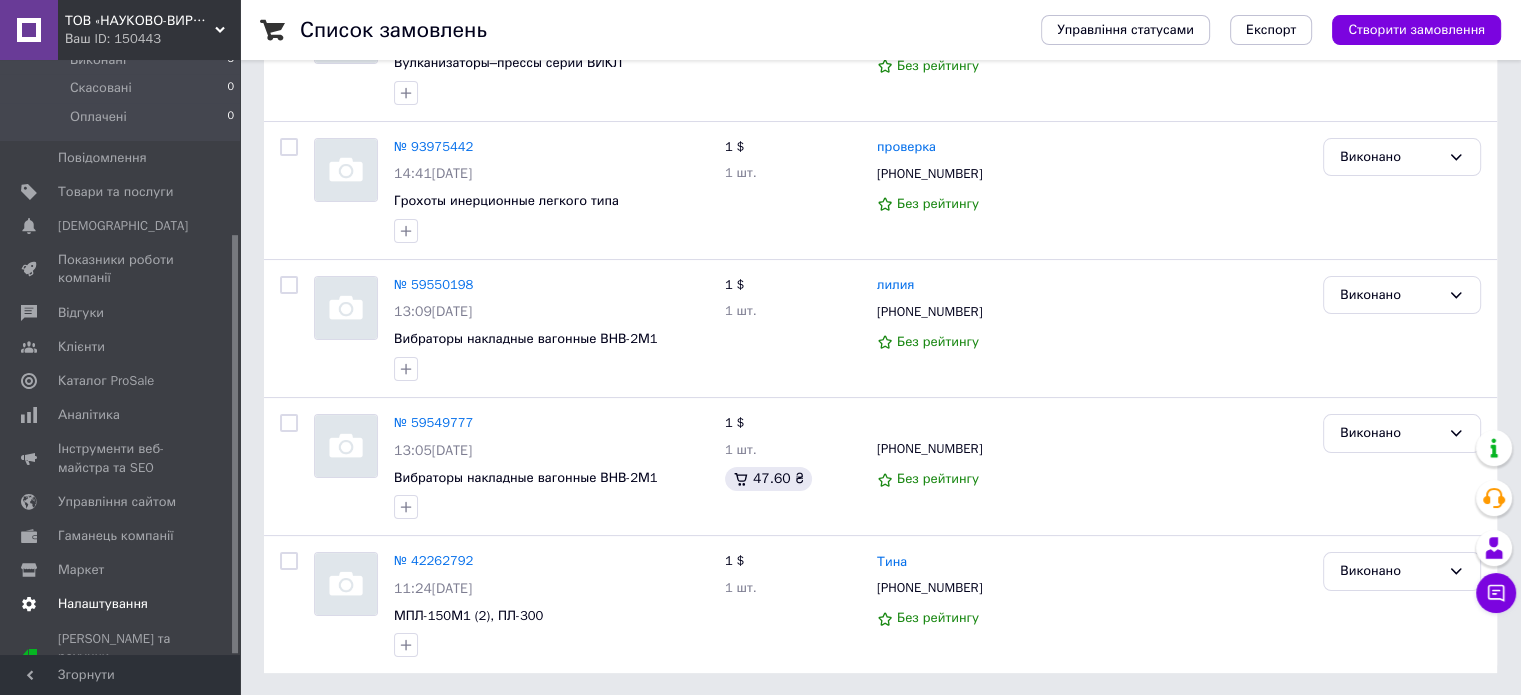 click on "Налаштування" at bounding box center [103, 604] 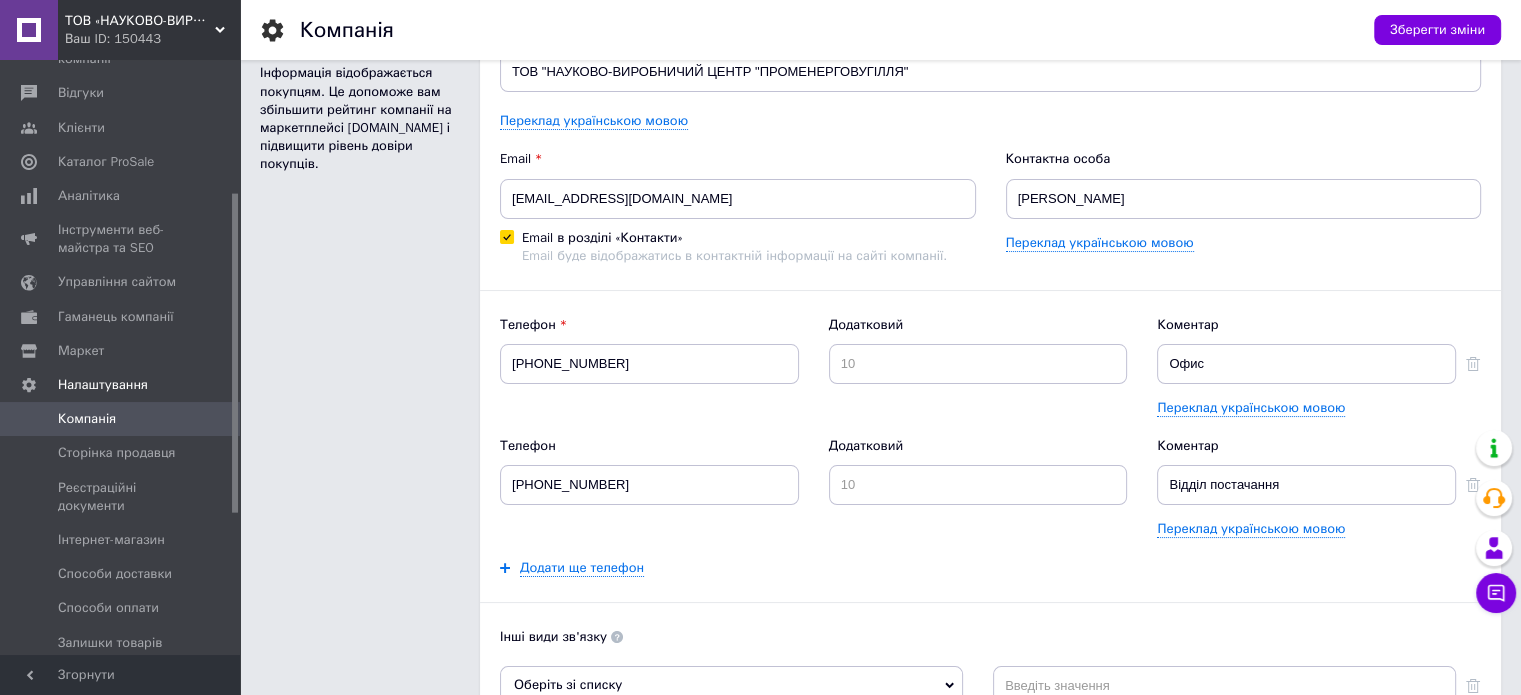 scroll, scrollTop: 0, scrollLeft: 0, axis: both 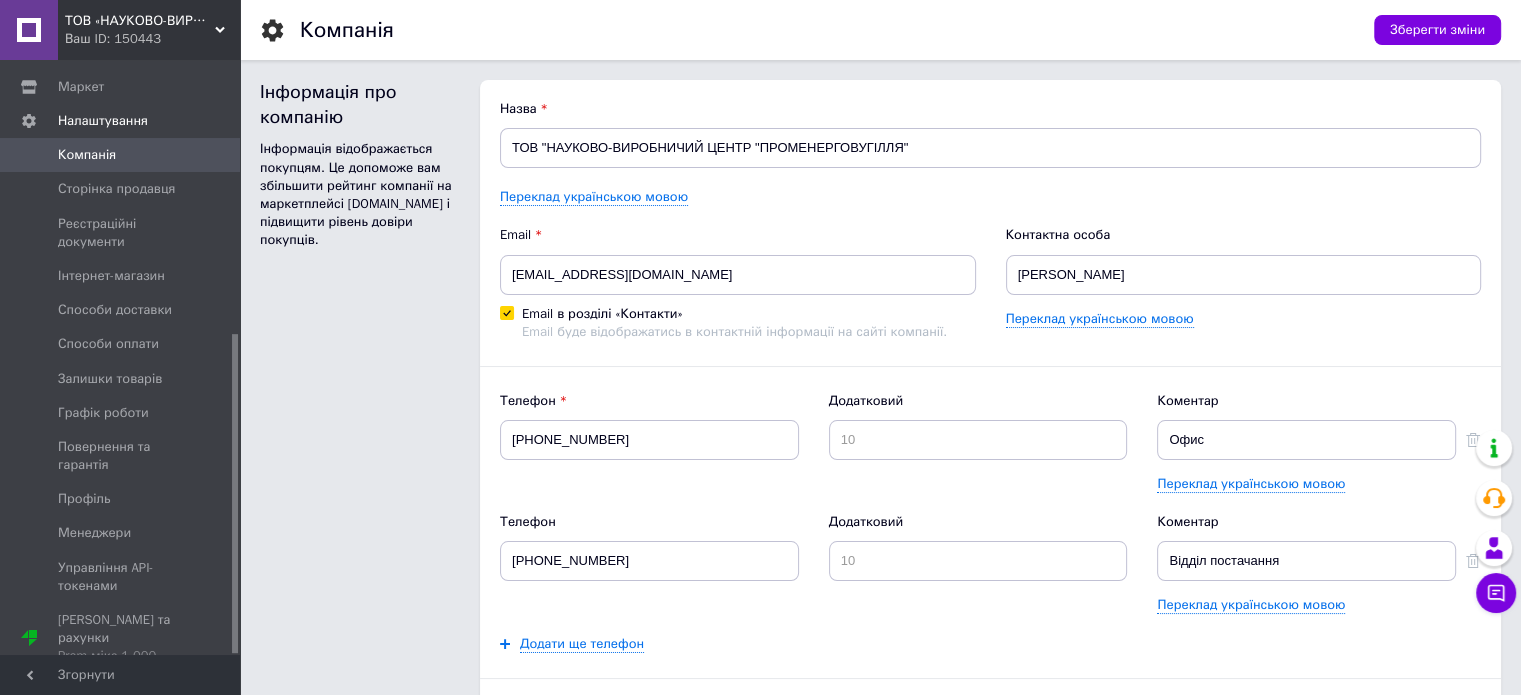 click on "ТОВ «НАУКОВО-ВИРОБНИЧИЙ ЦЕНТР «ПРОМЕНЕРГОВУГІЛЛЯ» Ваш ID: 150443" at bounding box center [149, 30] 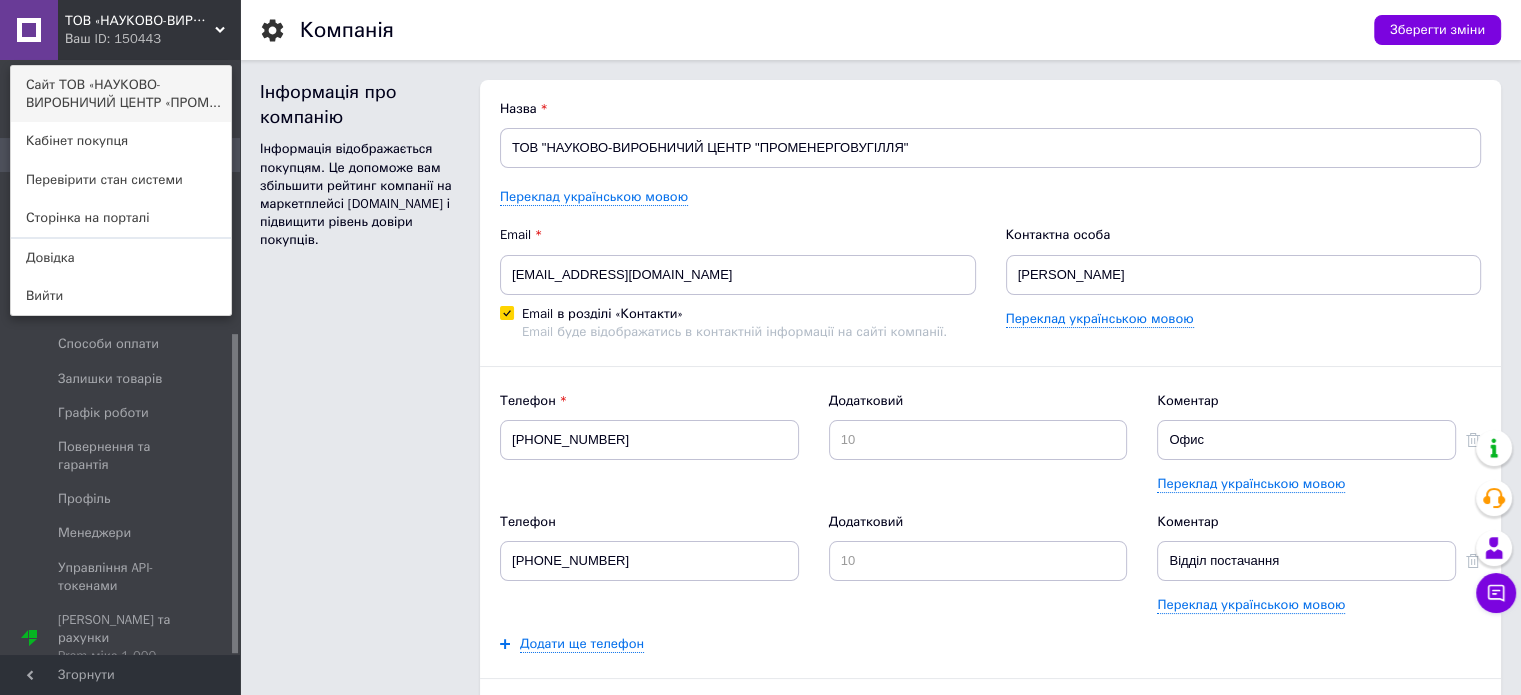 click on "Сайт ТОВ «НАУКОВО-ВИРОБНИЧИЙ ЦЕНТР «ПРОМ..." at bounding box center (121, 94) 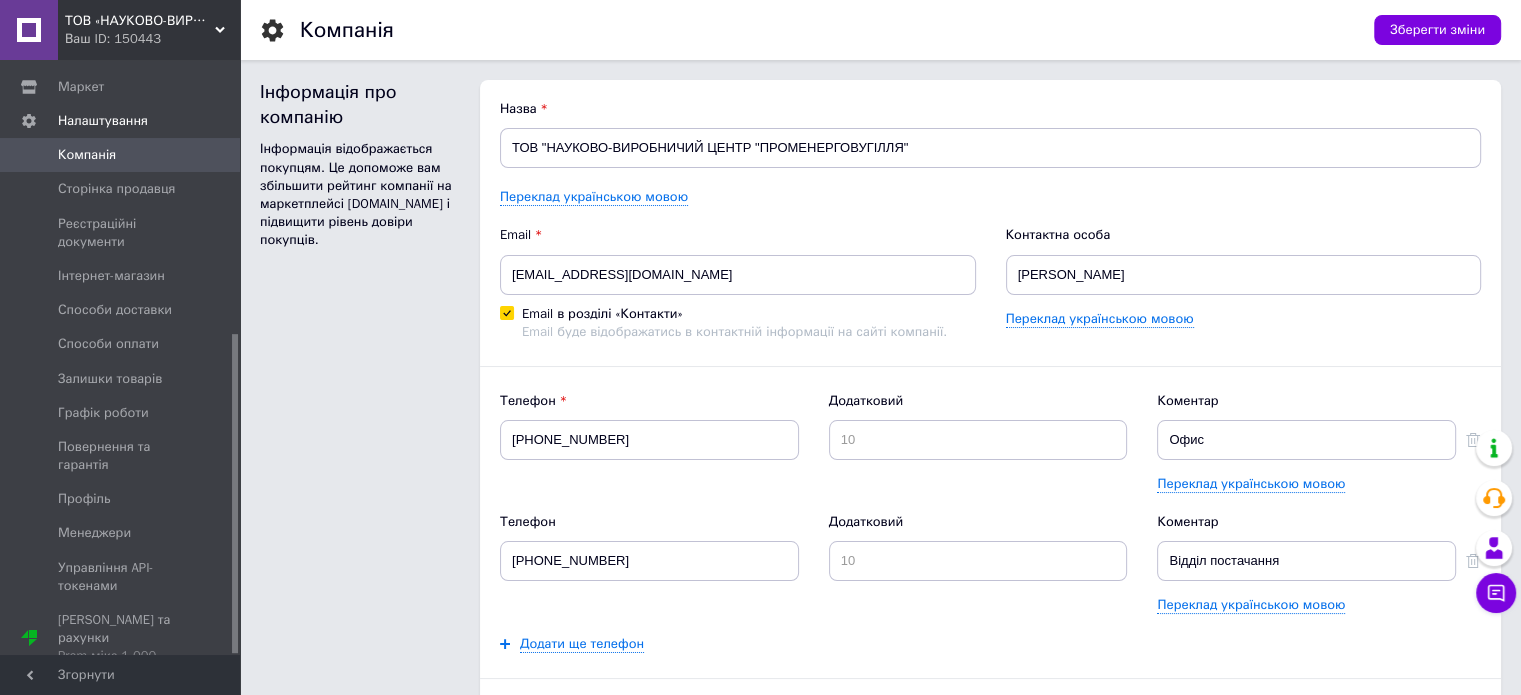 click on "Ваш ID: 150443" at bounding box center (152, 39) 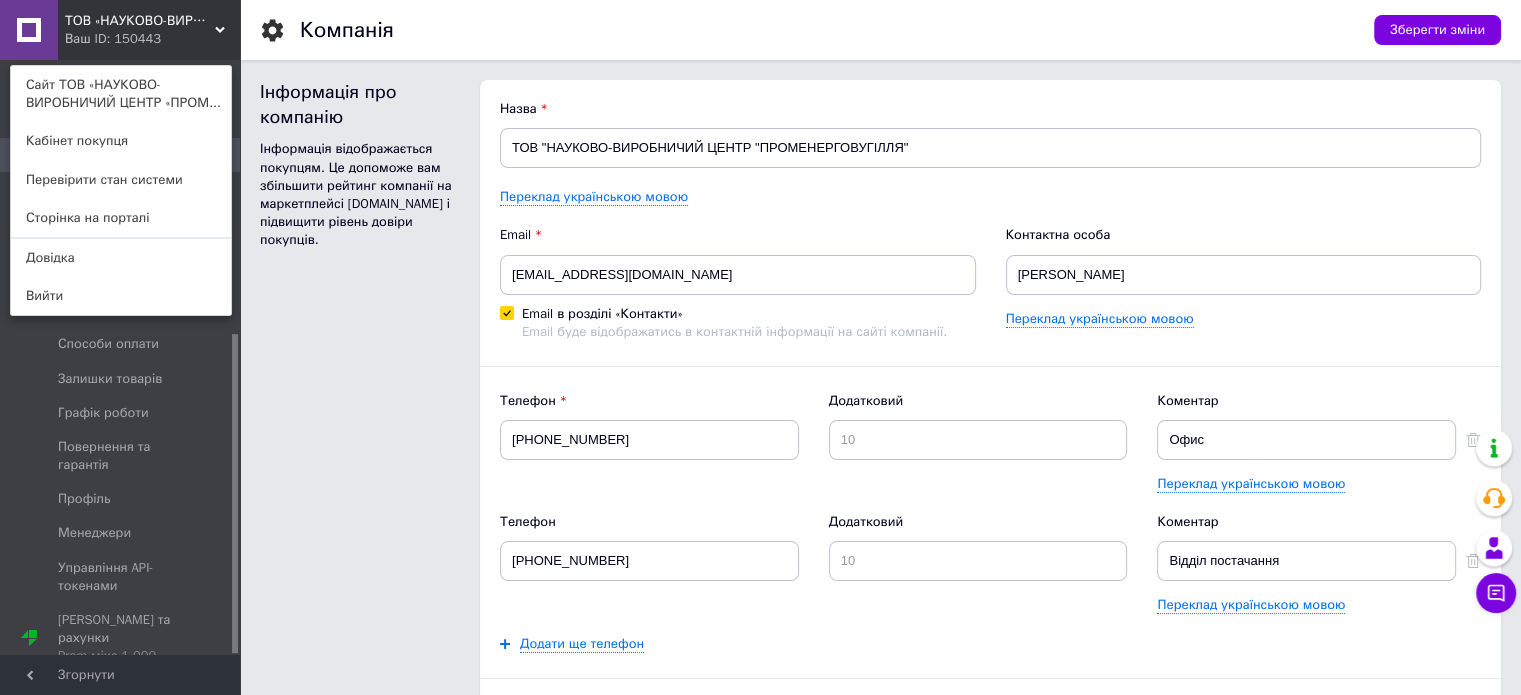 click on "Кабінет покупця" at bounding box center (121, 141) 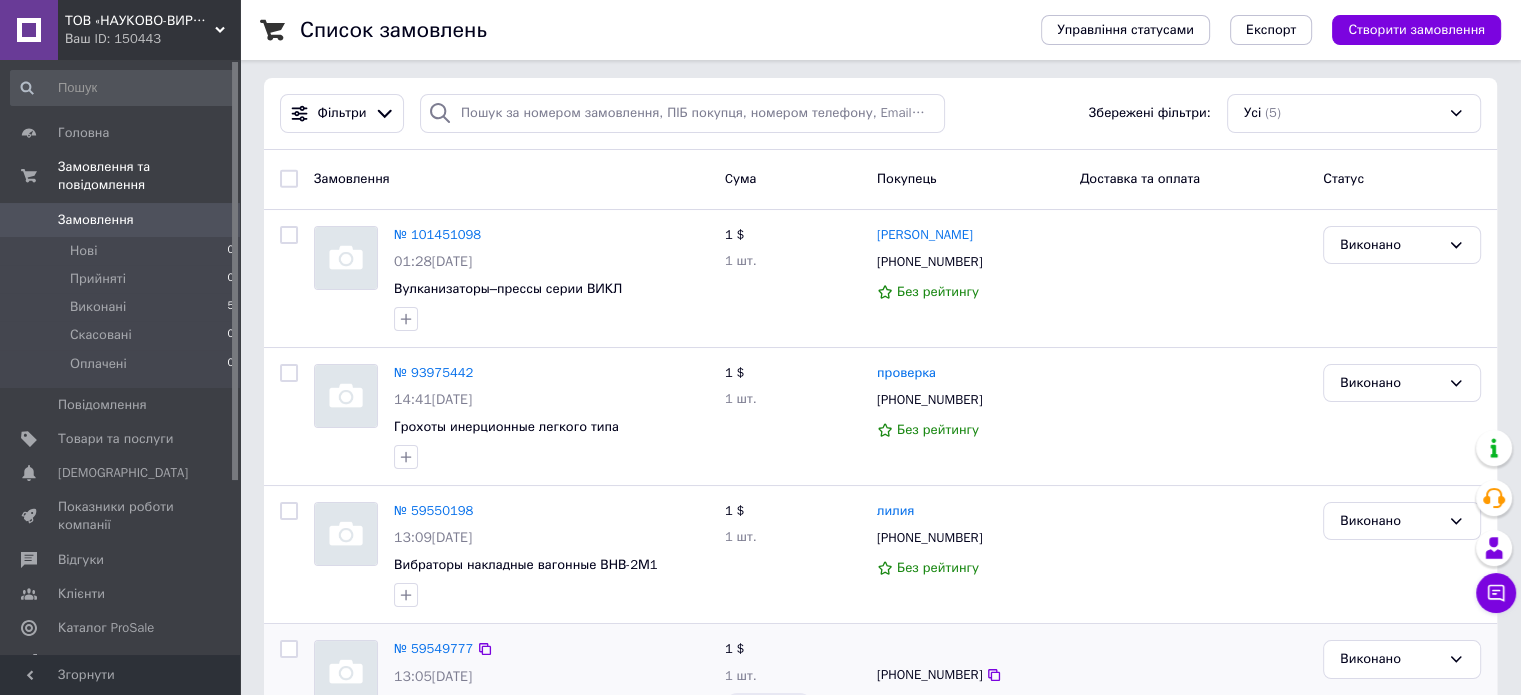 scroll, scrollTop: 0, scrollLeft: 0, axis: both 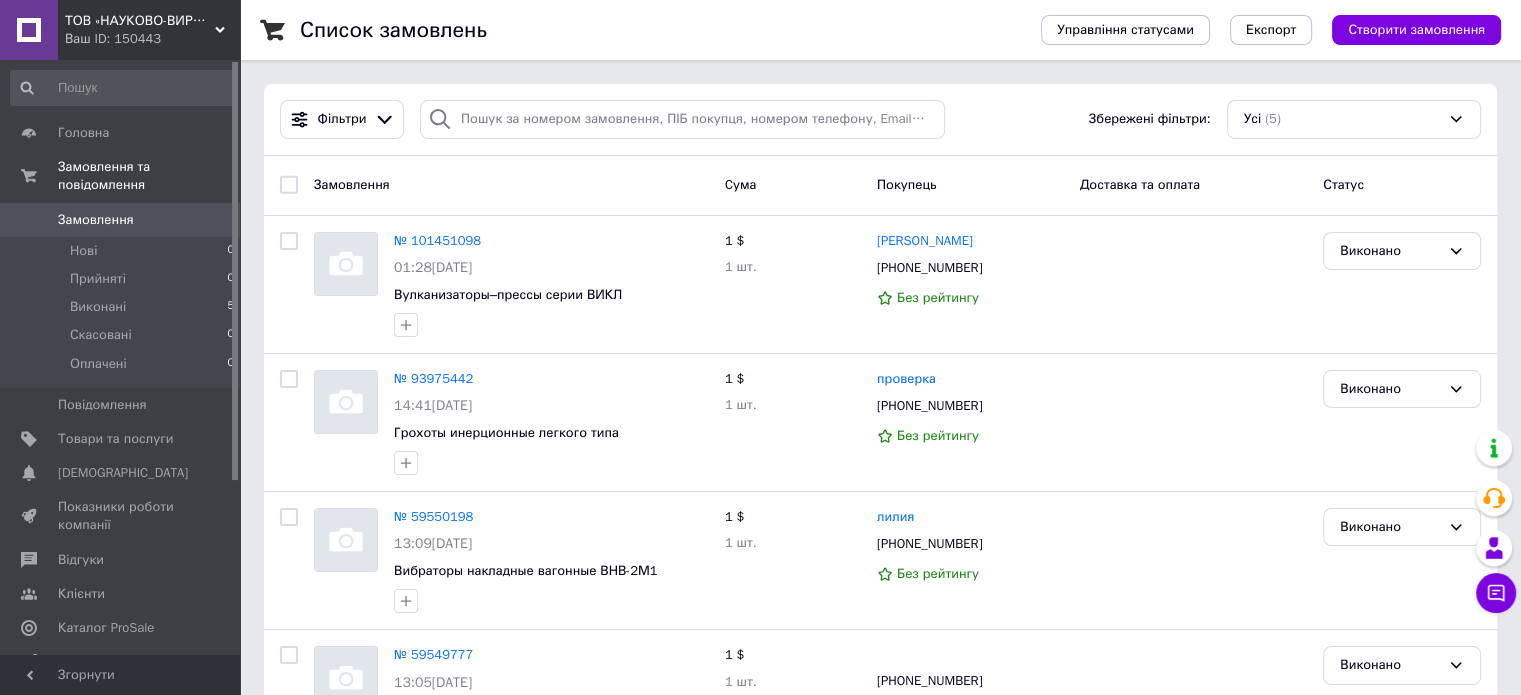 click on "ТОВ «НАУКОВО-ВИРОБНИЧИЙ ЦЕНТР «ПРОМЕНЕРГОВУГІЛЛЯ» Ваш ID: 150443" at bounding box center (149, 30) 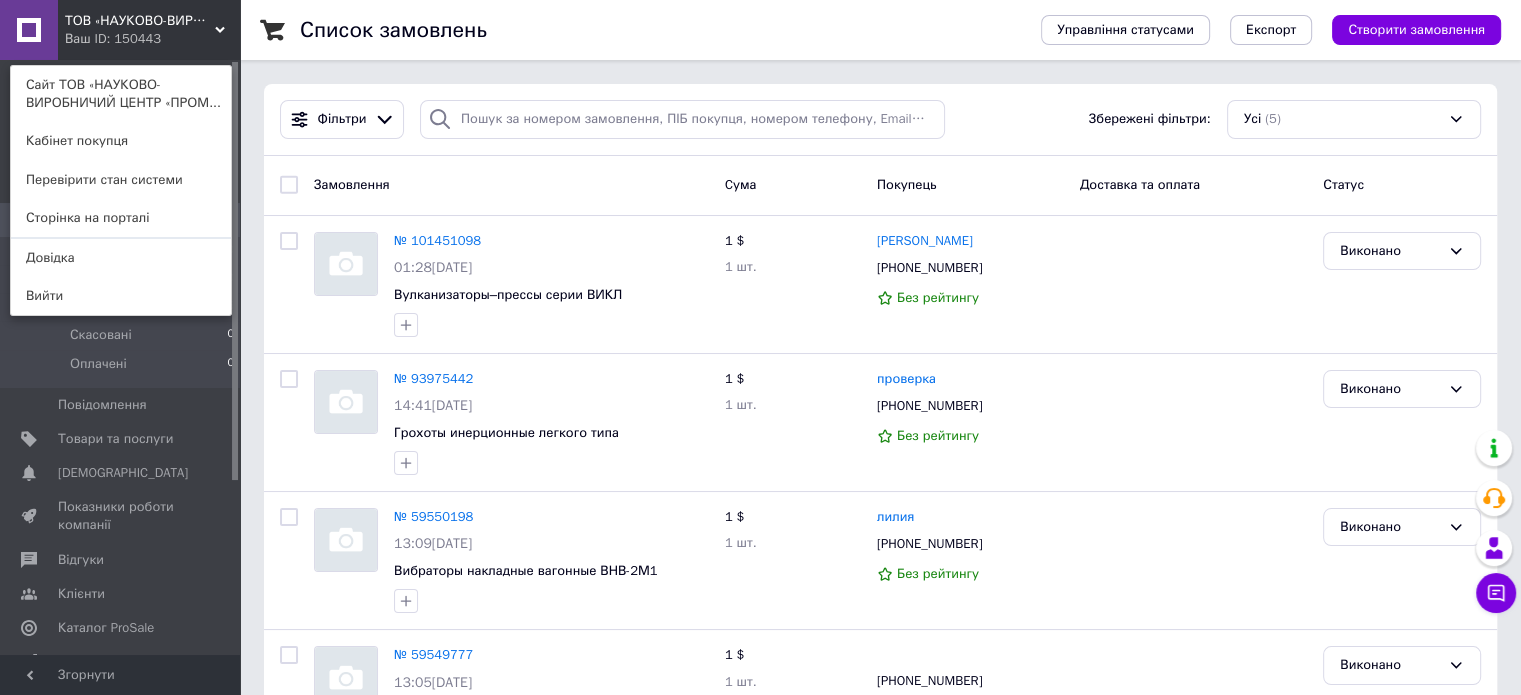 click on "Список замовлень" at bounding box center [650, 30] 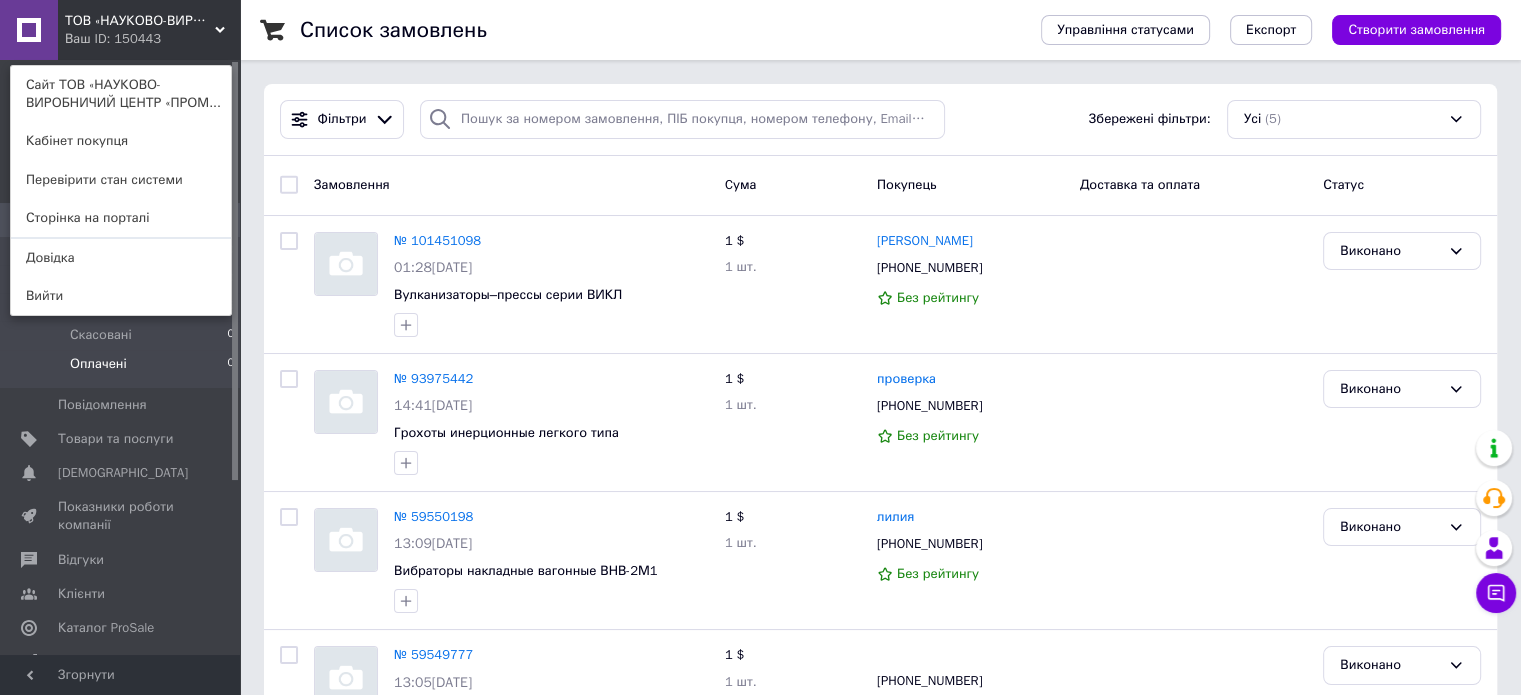 click on "Оплачені 0" at bounding box center (123, 369) 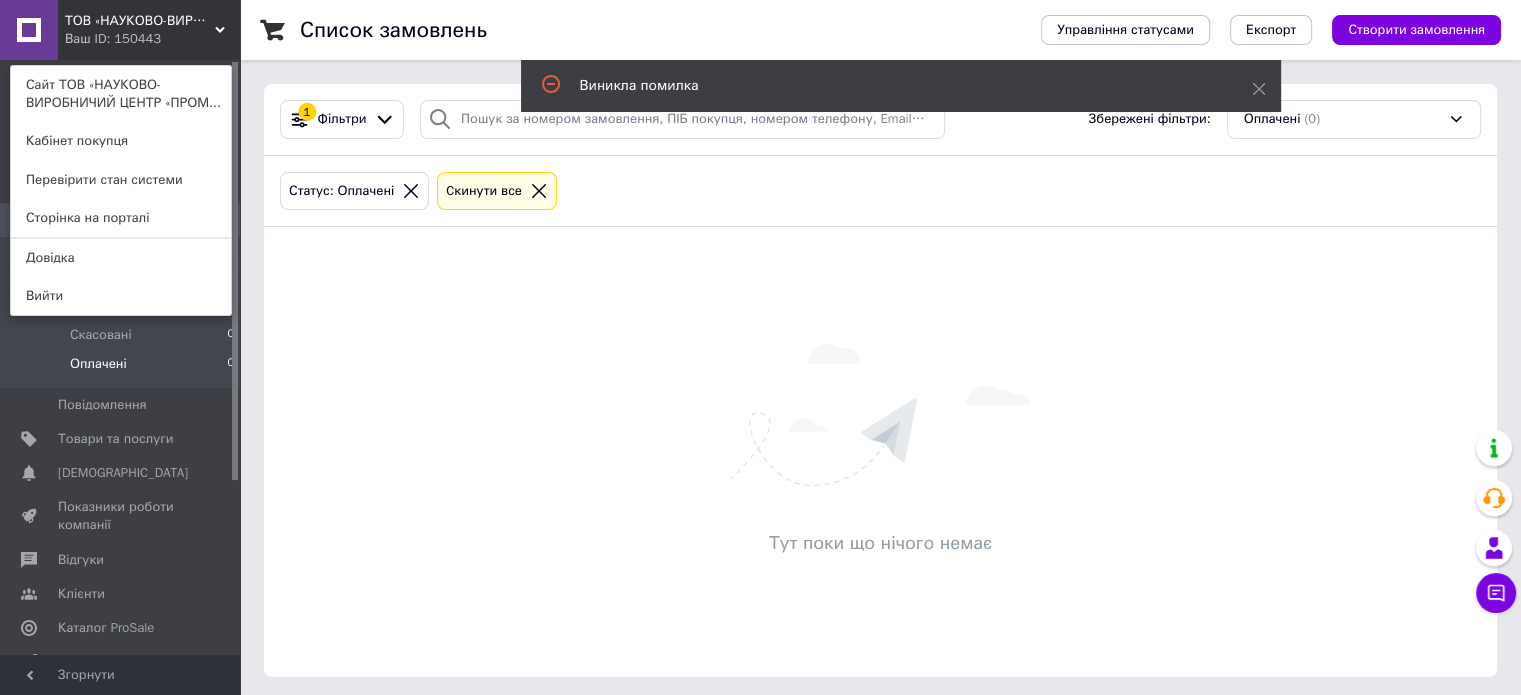 click 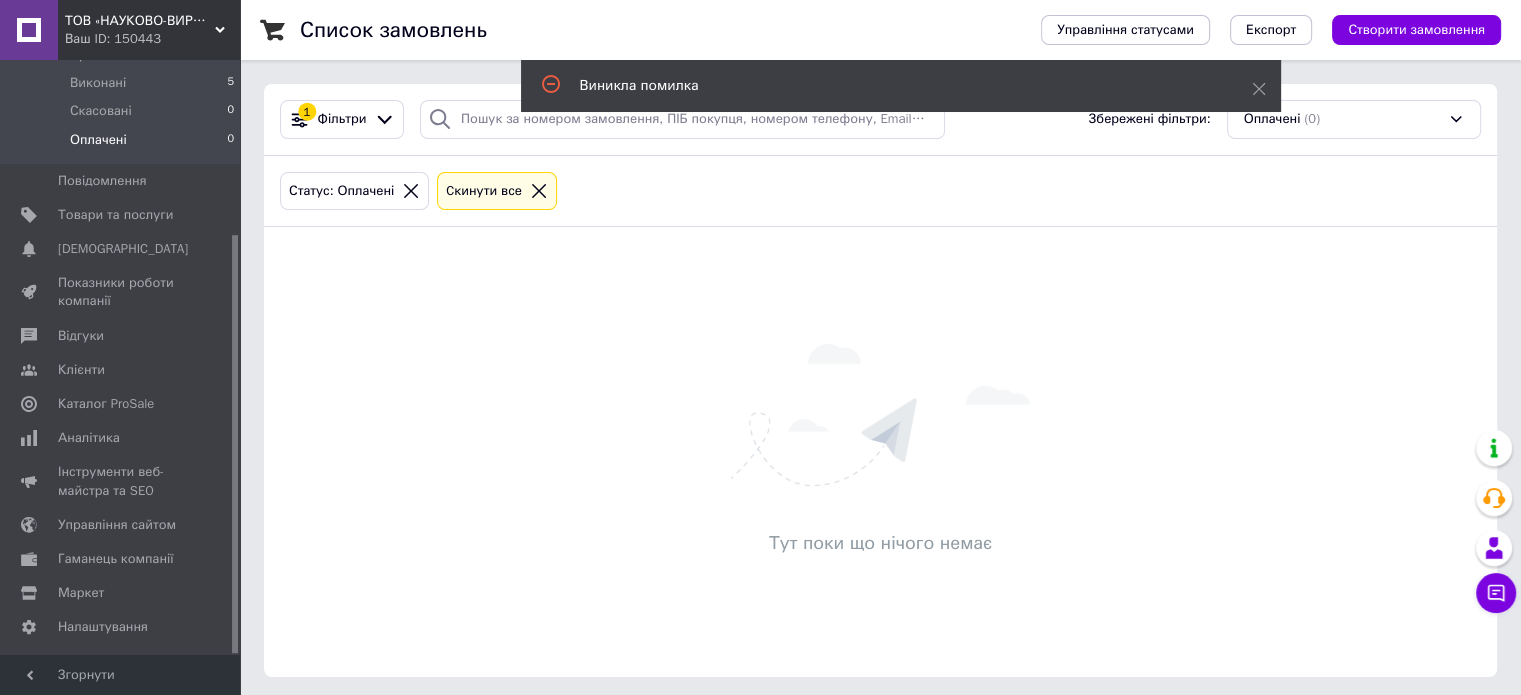 scroll, scrollTop: 247, scrollLeft: 0, axis: vertical 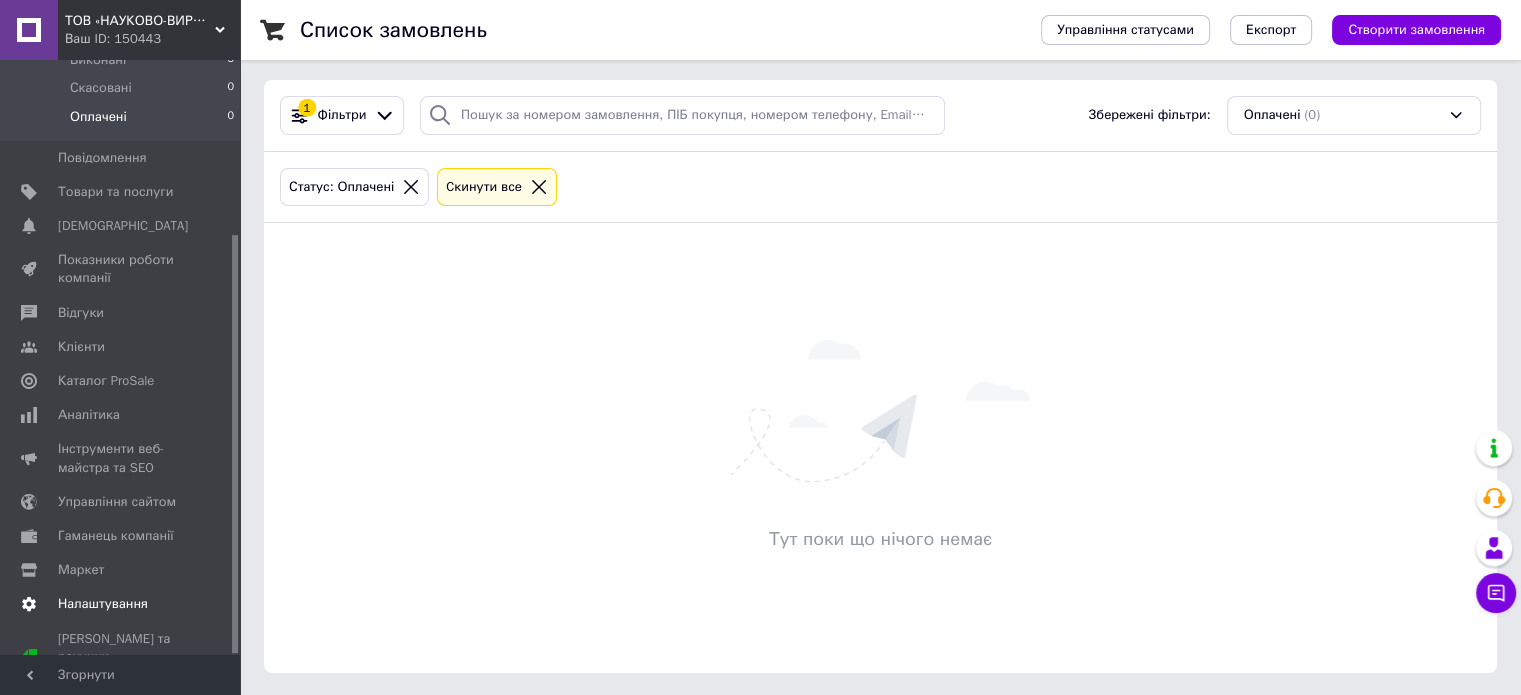 click on "Налаштування" at bounding box center (103, 604) 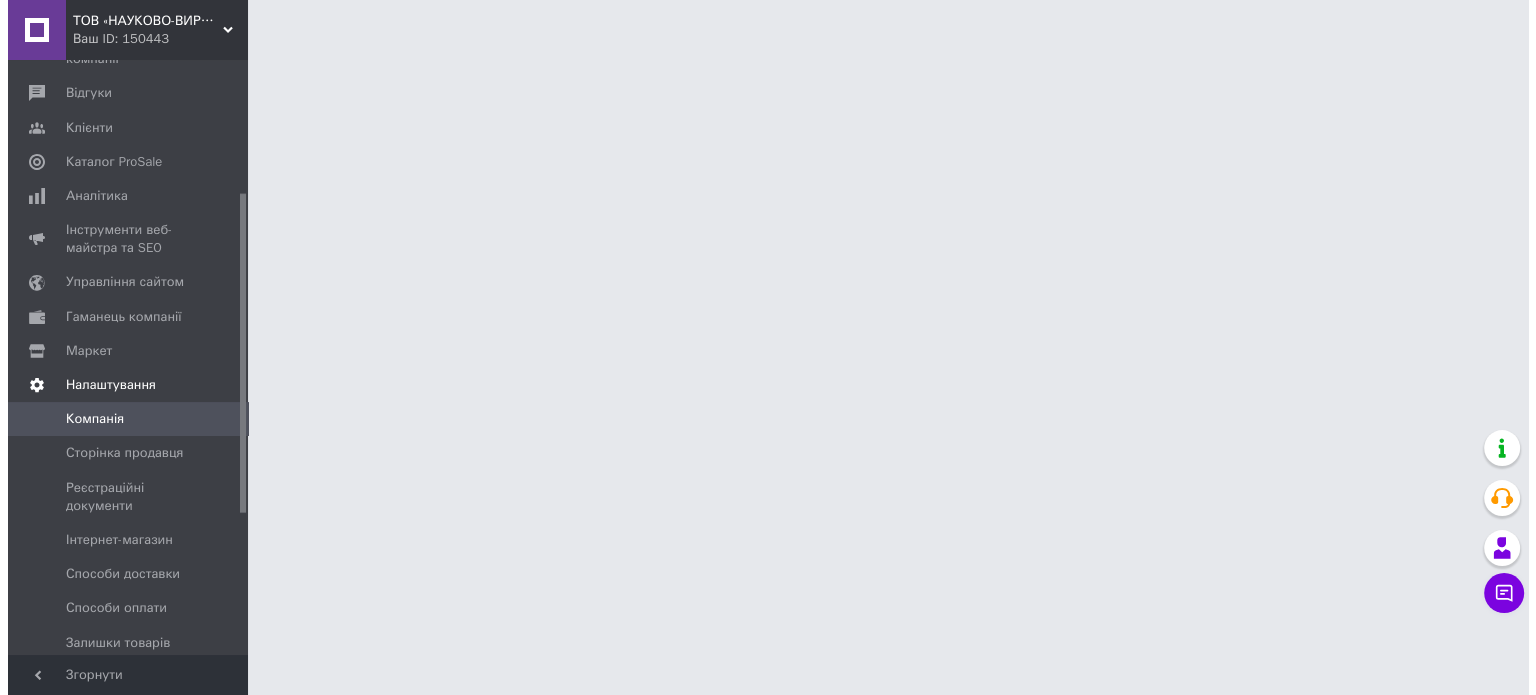 scroll, scrollTop: 0, scrollLeft: 0, axis: both 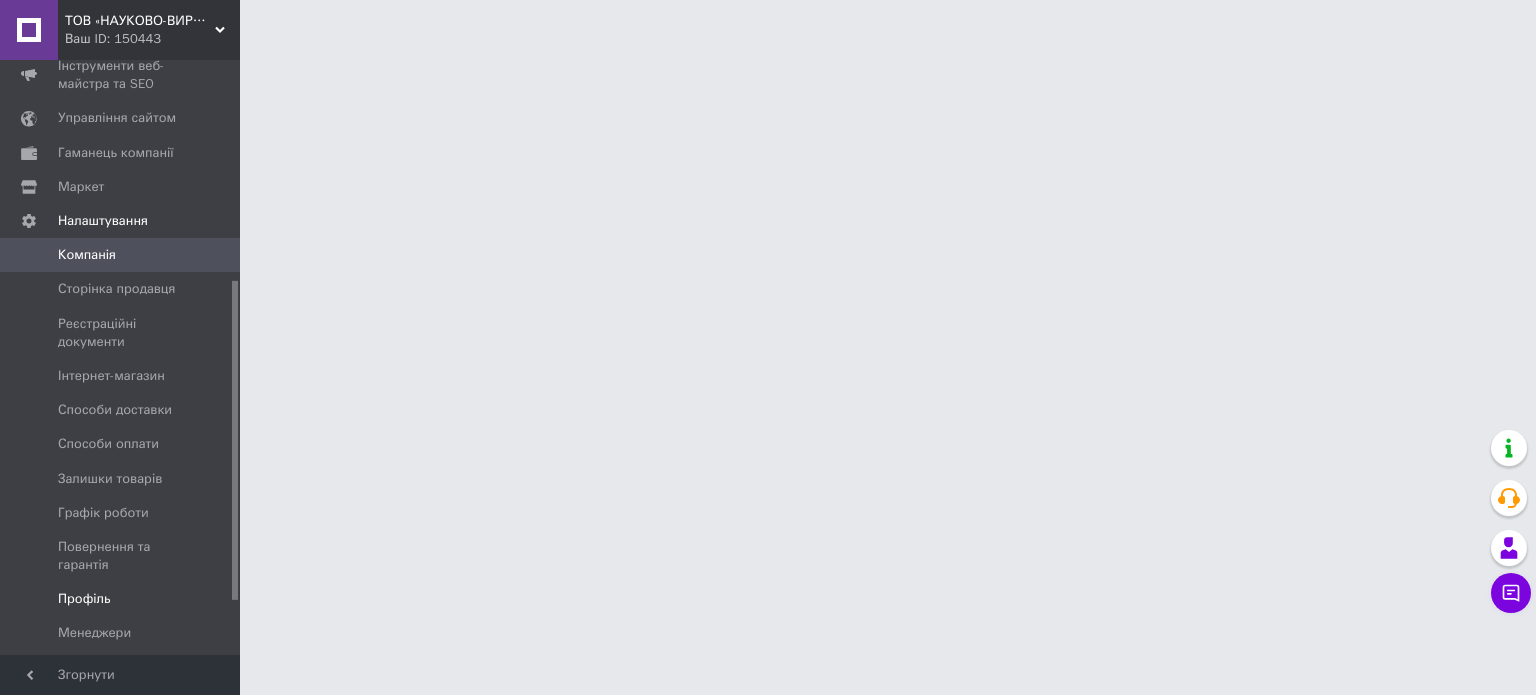 click on "Профіль" at bounding box center [84, 599] 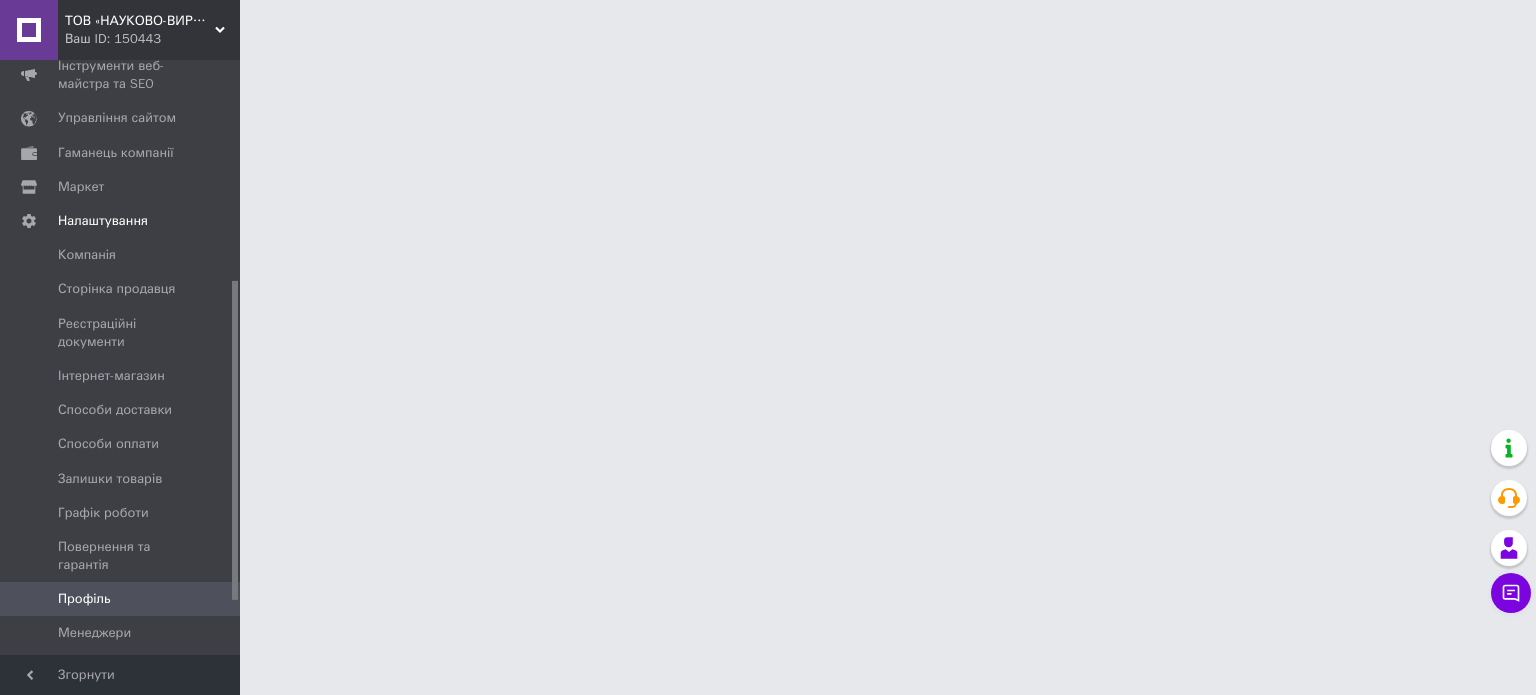 click on "Профіль" at bounding box center (84, 599) 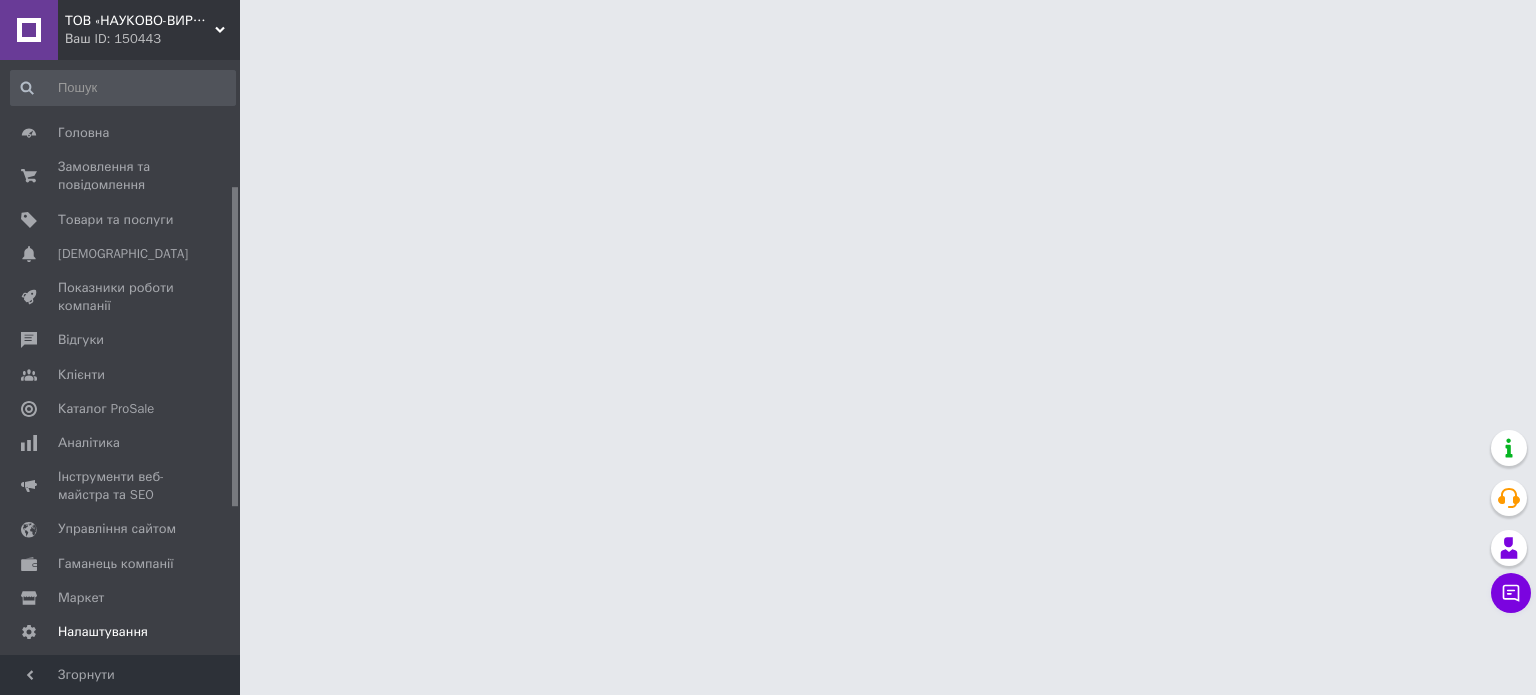 scroll, scrollTop: 511, scrollLeft: 0, axis: vertical 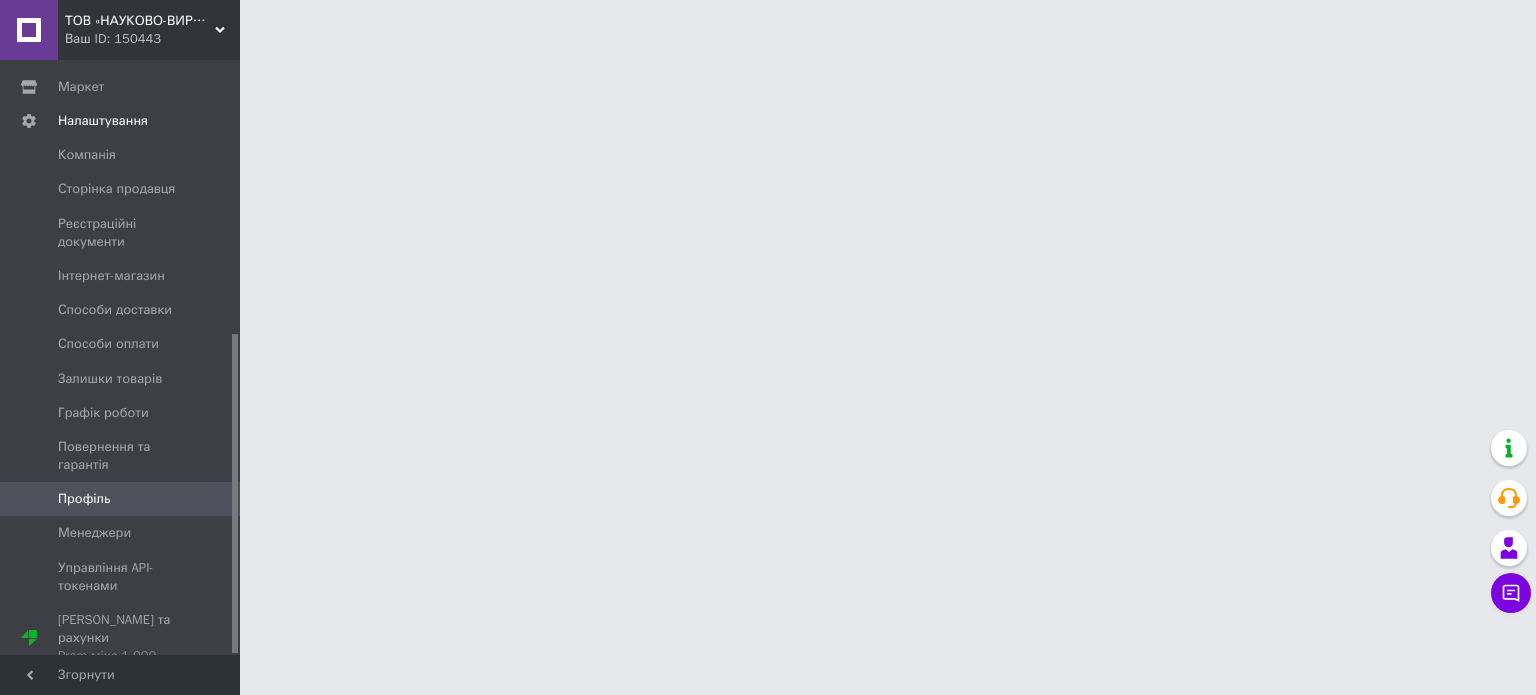 click on "Профіль" at bounding box center (84, 499) 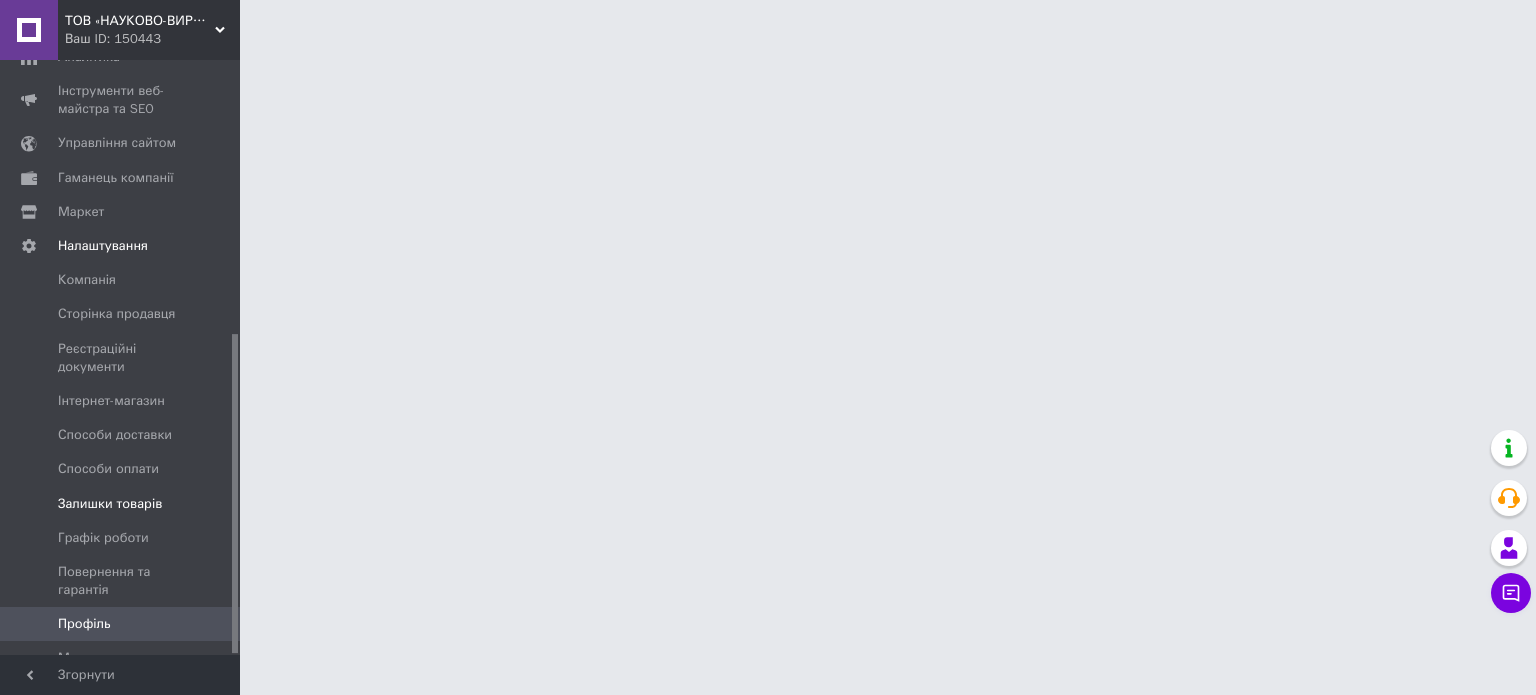 scroll, scrollTop: 511, scrollLeft: 0, axis: vertical 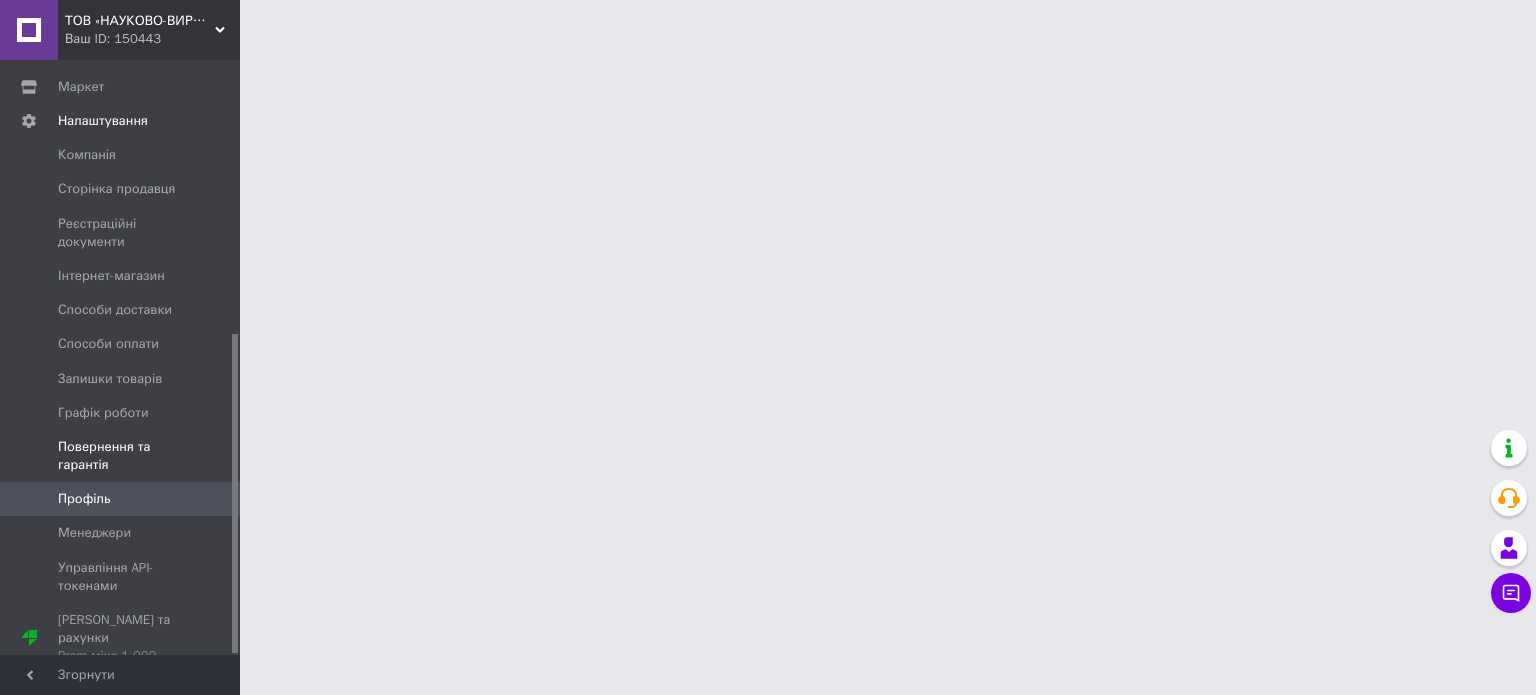 click on "Повернення та гарантія" at bounding box center (121, 456) 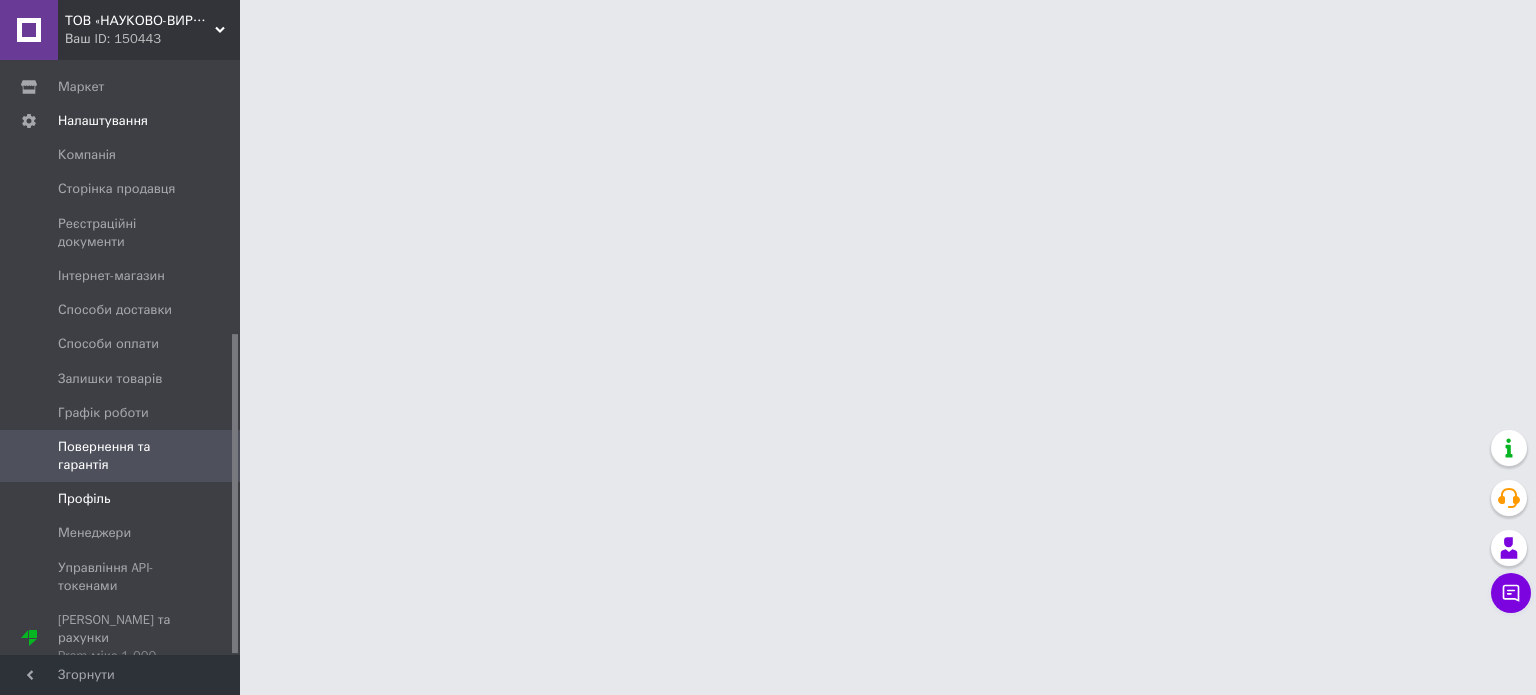click on "Профіль" at bounding box center [84, 499] 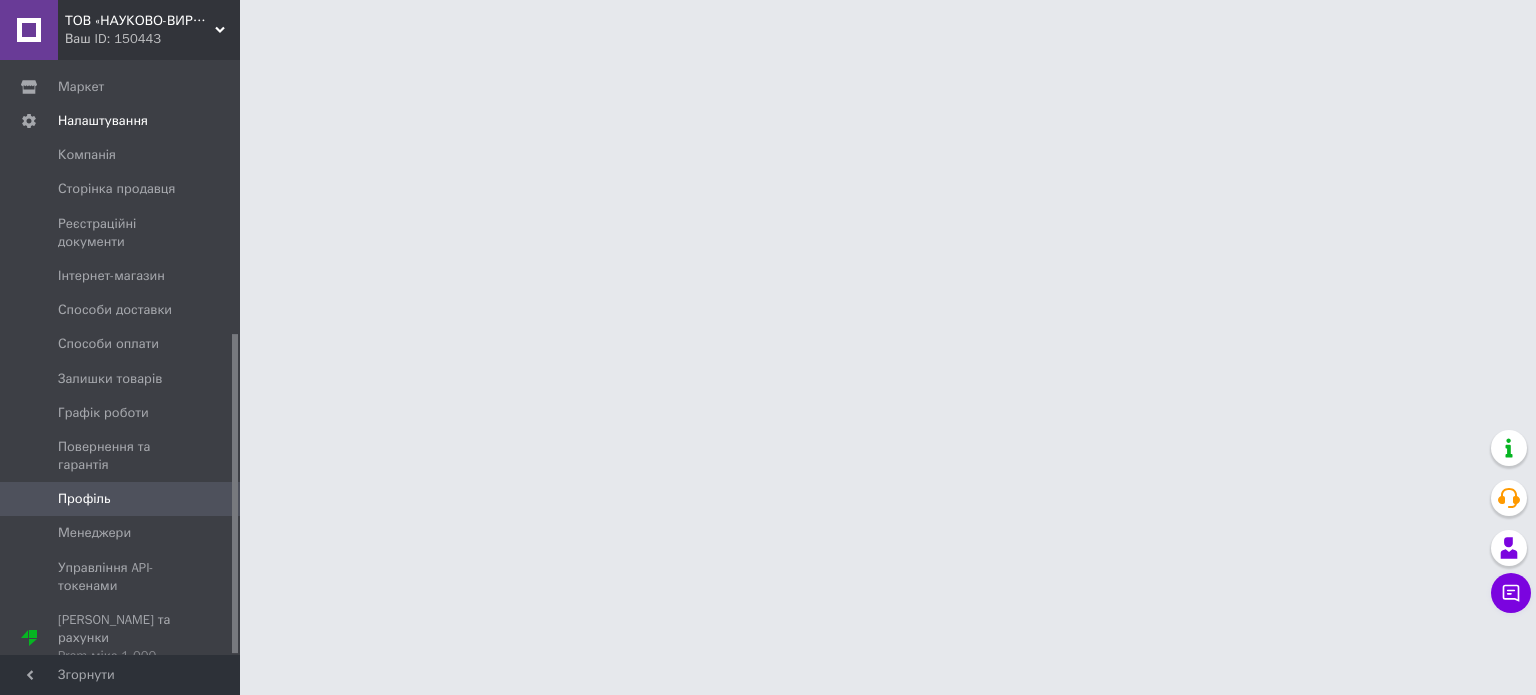 click on "Профіль" at bounding box center [84, 499] 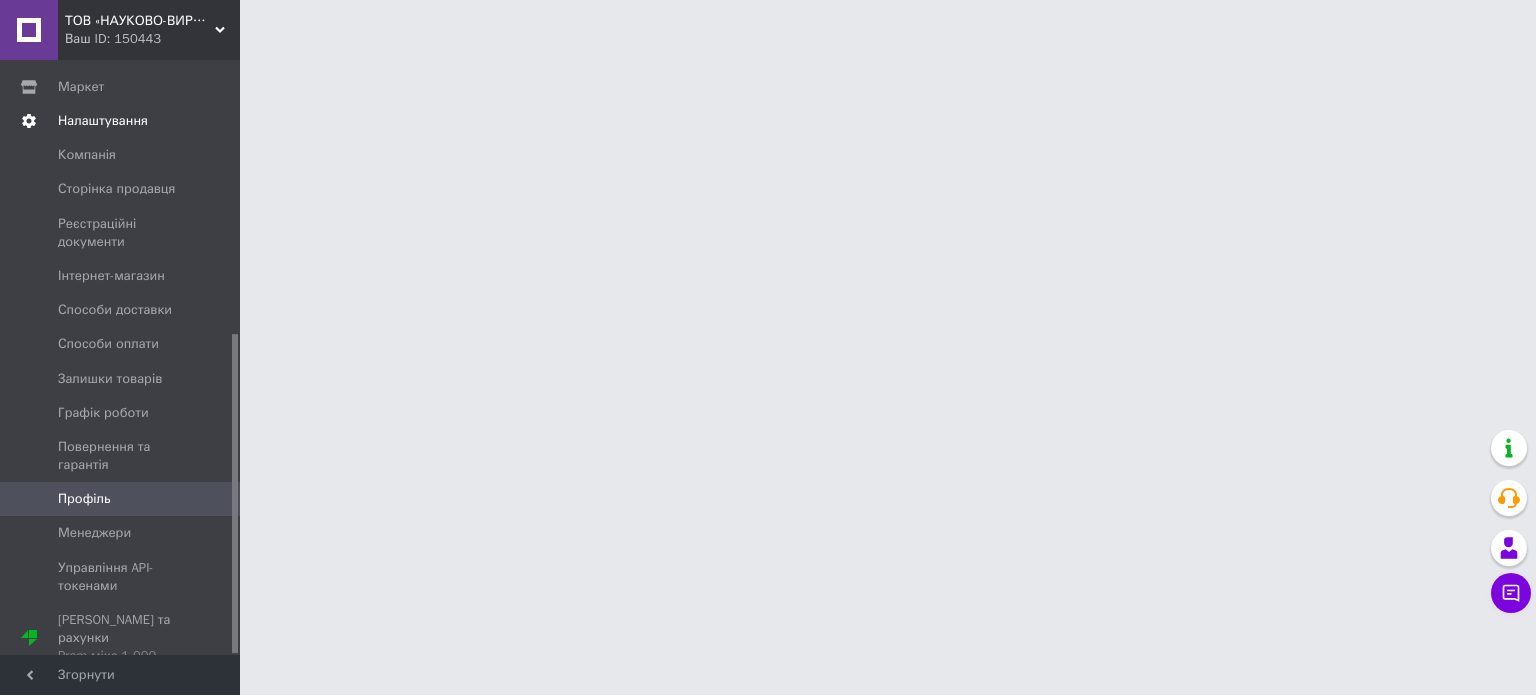 click on "Налаштування" at bounding box center [103, 121] 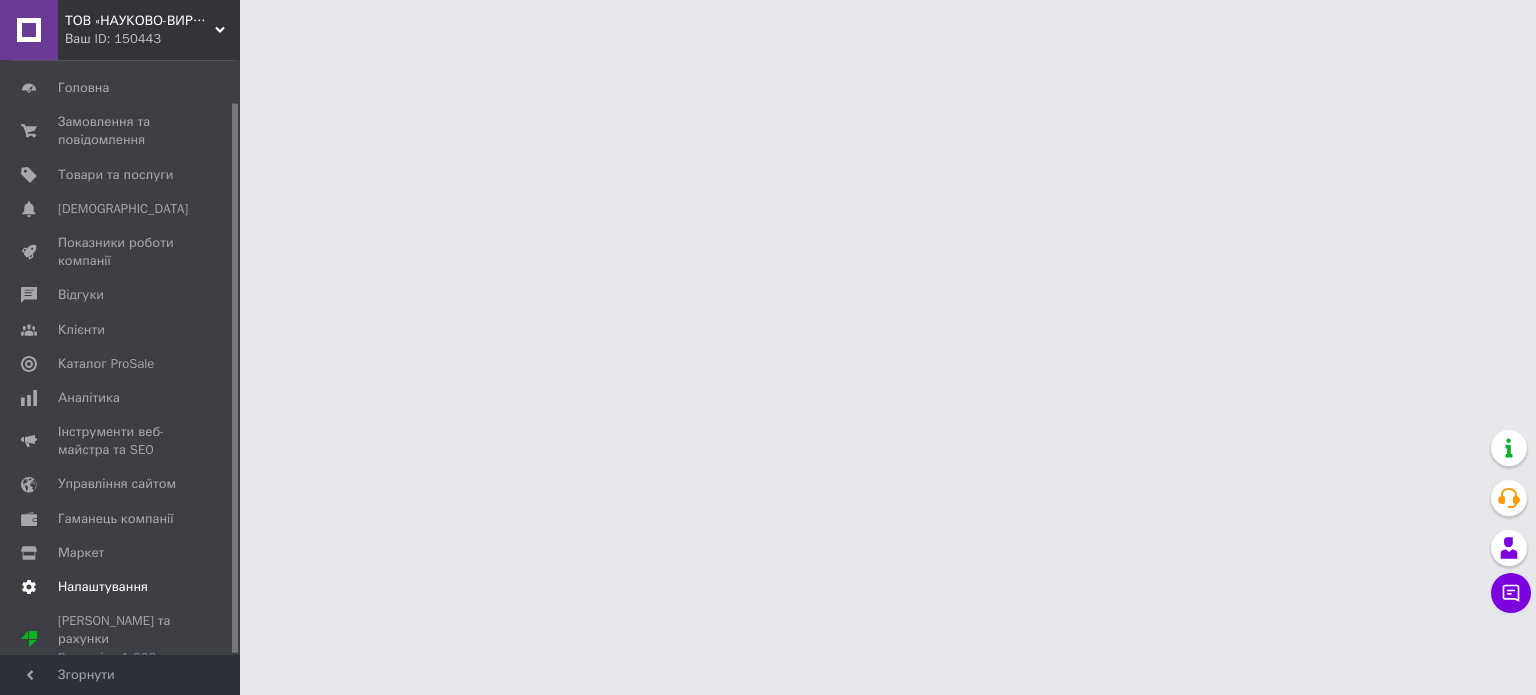 click on "Налаштування" at bounding box center (103, 587) 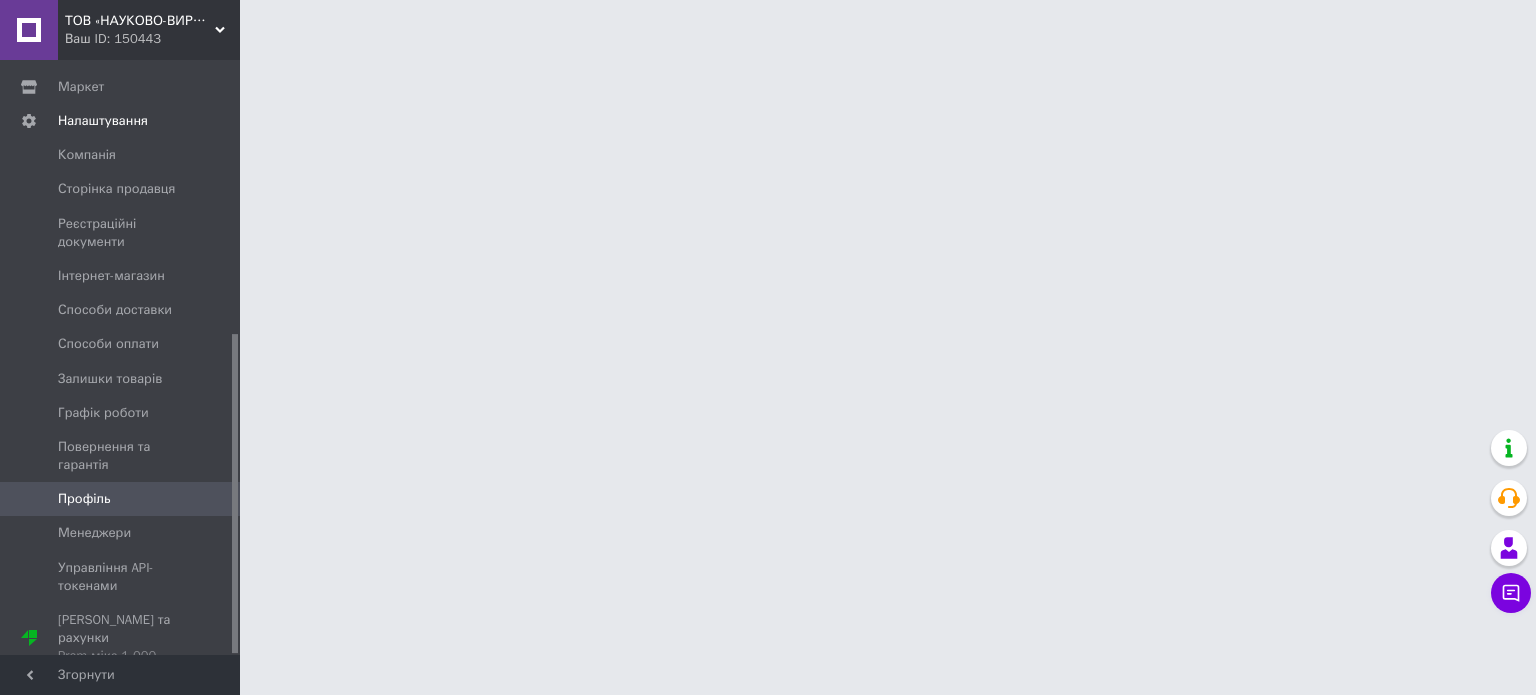click on "Профіль" at bounding box center [121, 499] 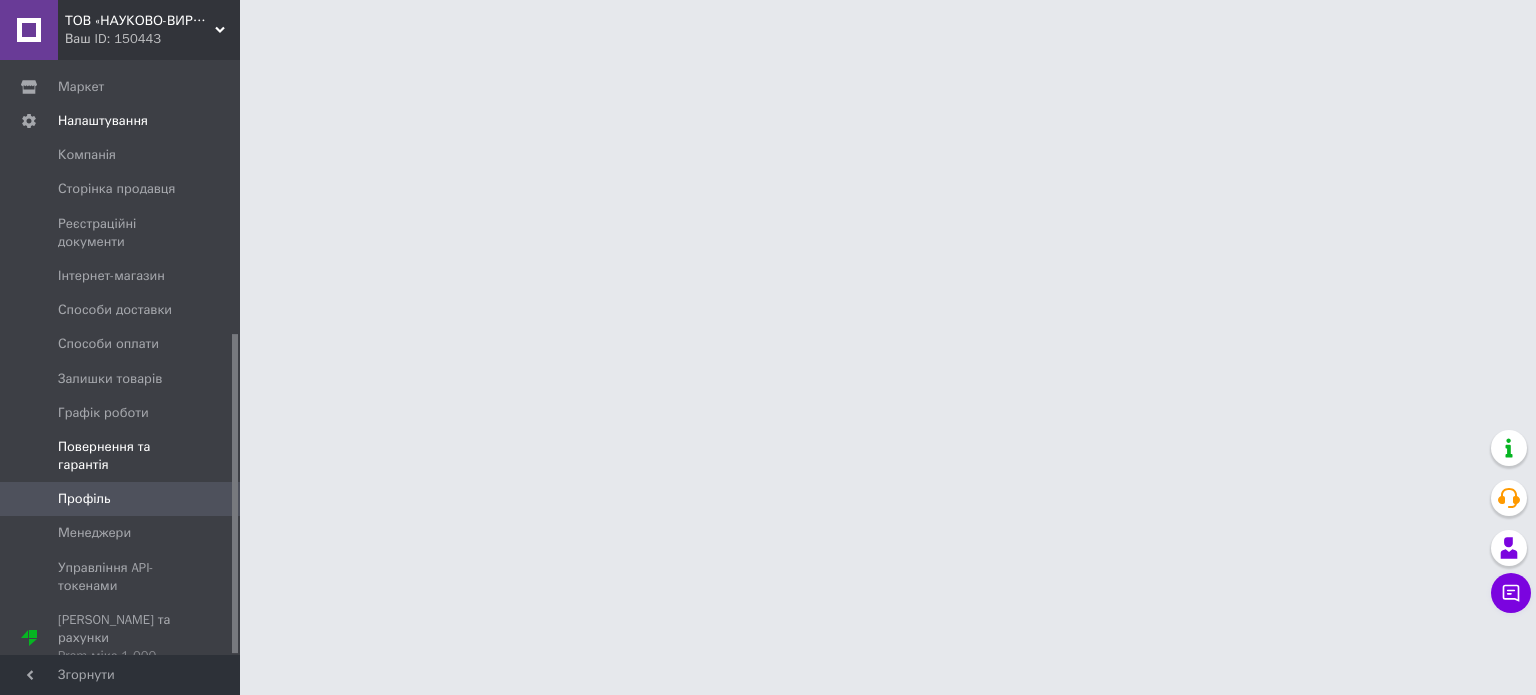 click on "Повернення та гарантія" at bounding box center [121, 456] 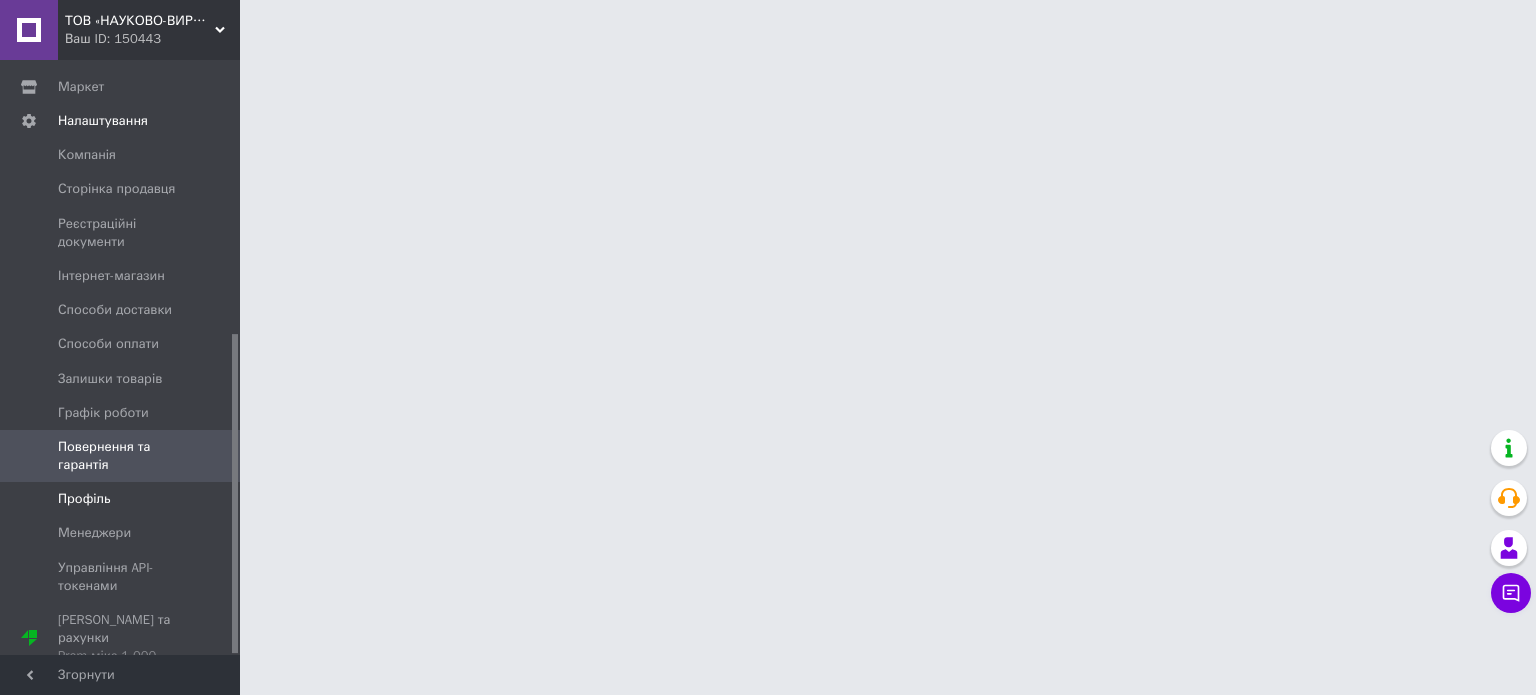 click on "Профіль" at bounding box center (84, 499) 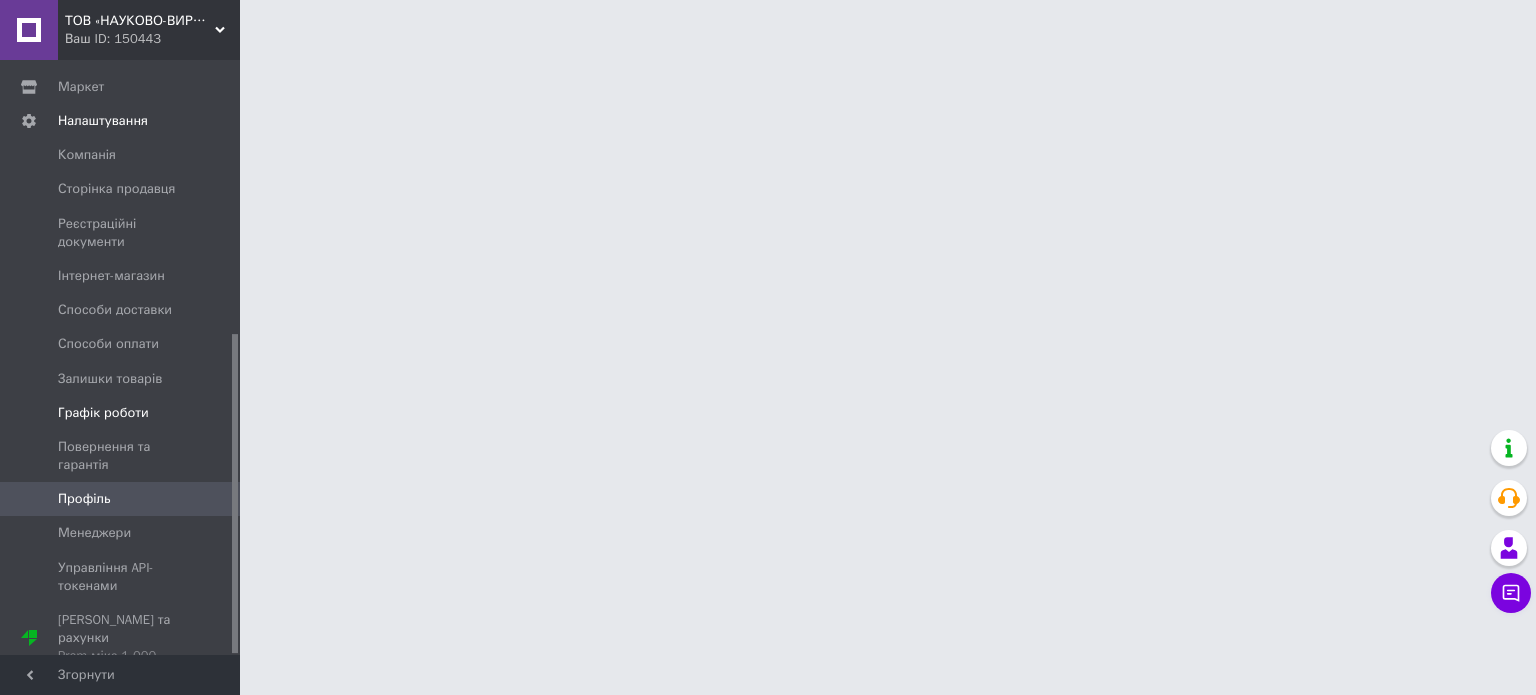 click on "Графік роботи" at bounding box center [103, 413] 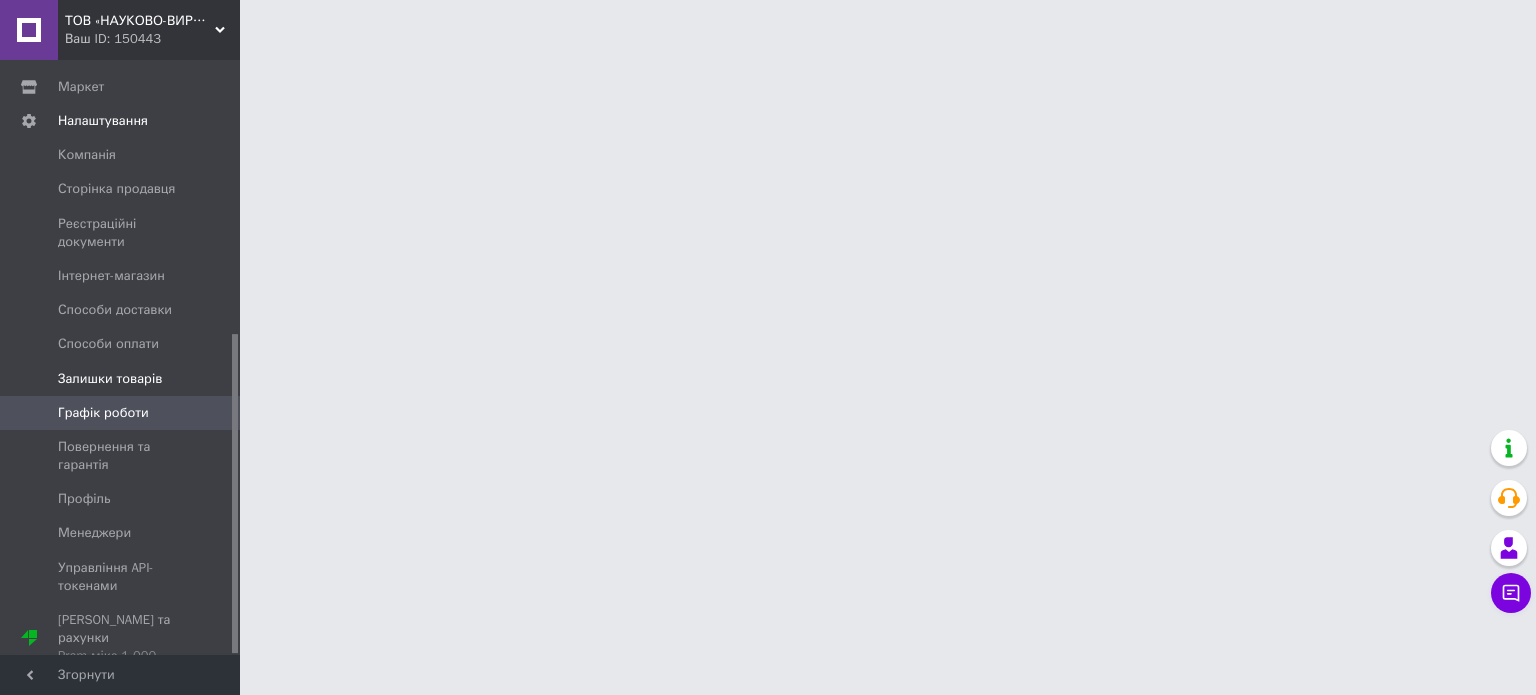 click on "Залишки товарів" at bounding box center (110, 379) 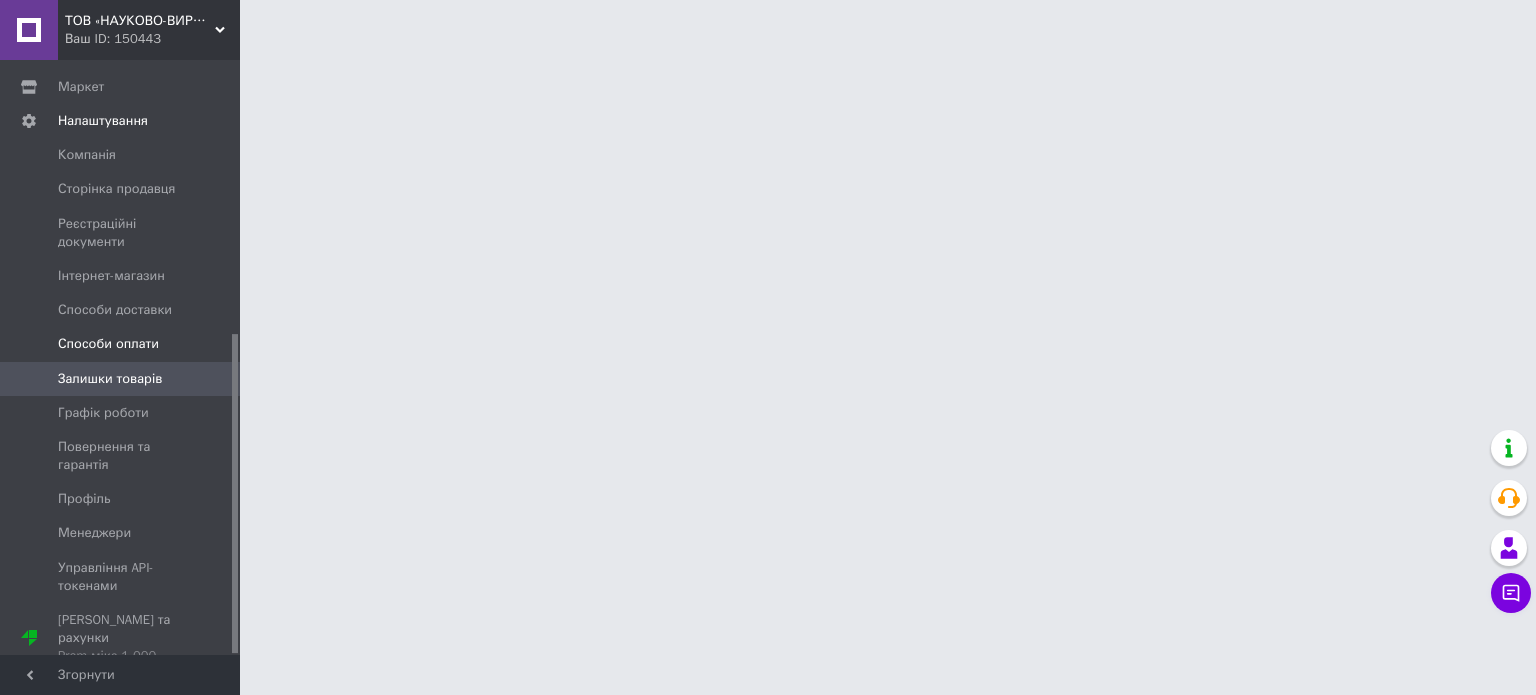 click on "Способи оплати" at bounding box center [108, 344] 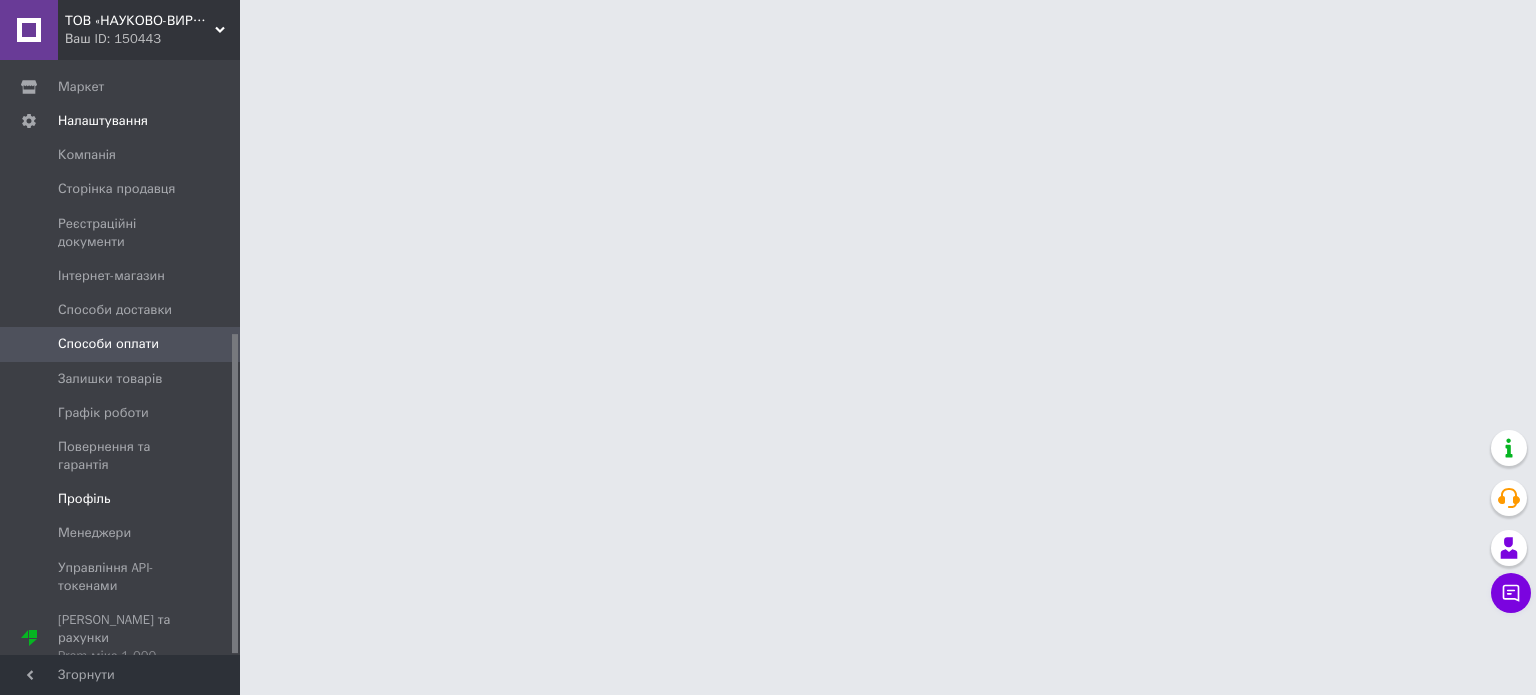 click on "Профіль" at bounding box center [84, 499] 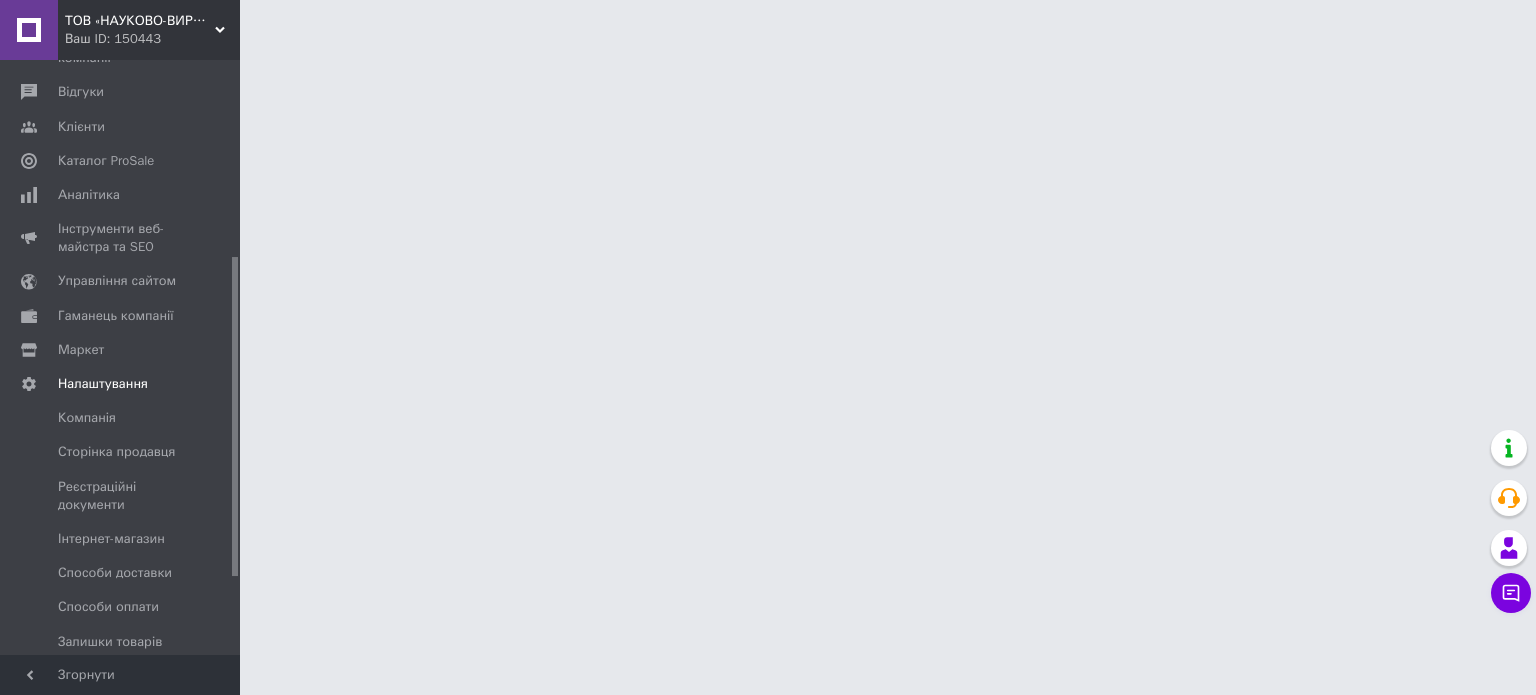 scroll, scrollTop: 511, scrollLeft: 0, axis: vertical 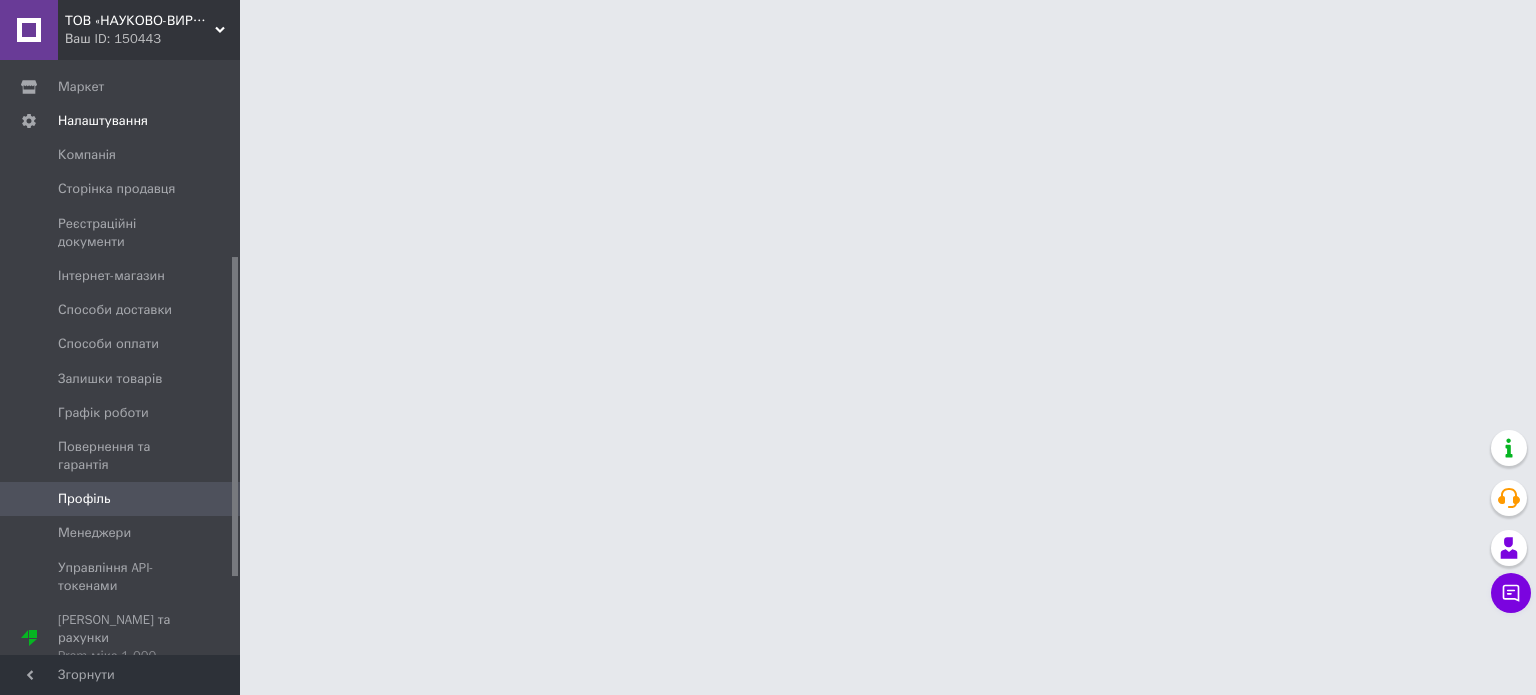drag, startPoint x: 233, startPoint y: 494, endPoint x: 240, endPoint y: 679, distance: 185.13239 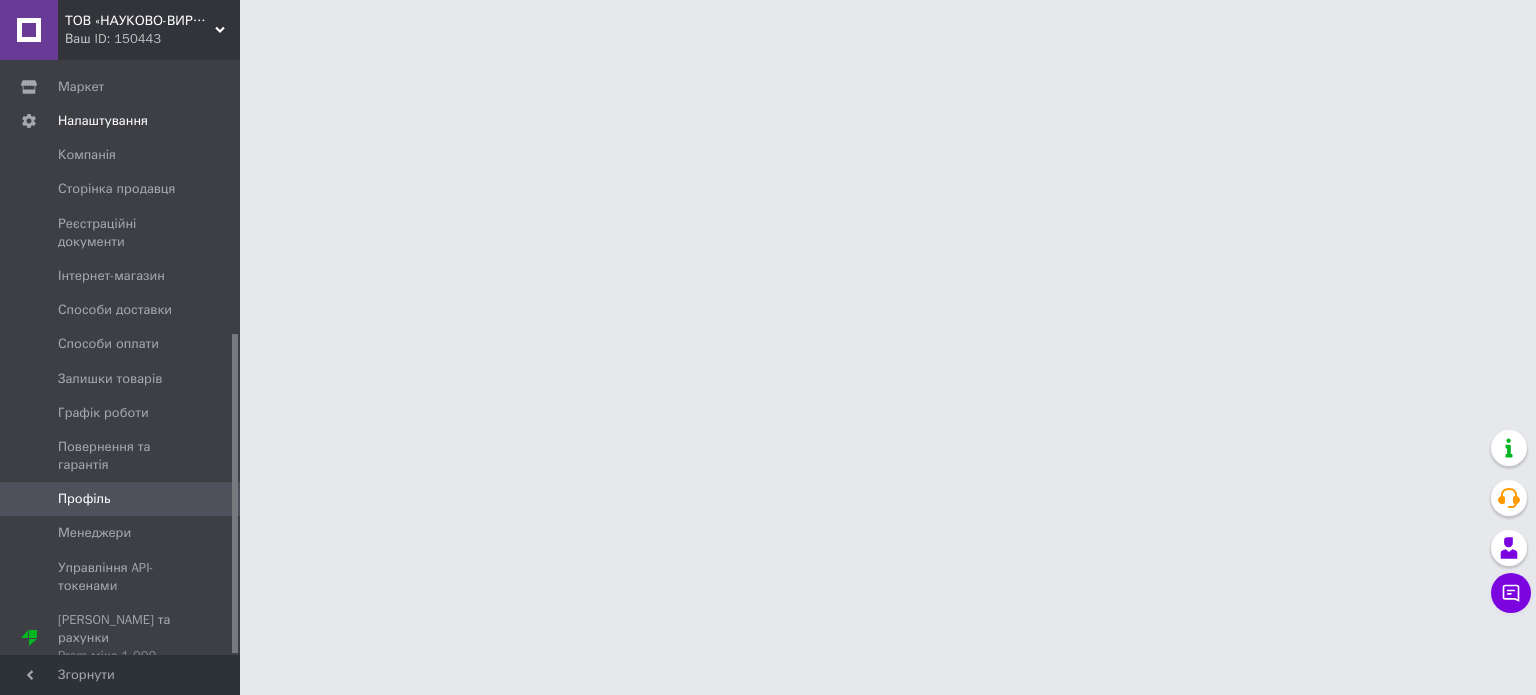 click on "Профіль" at bounding box center (84, 499) 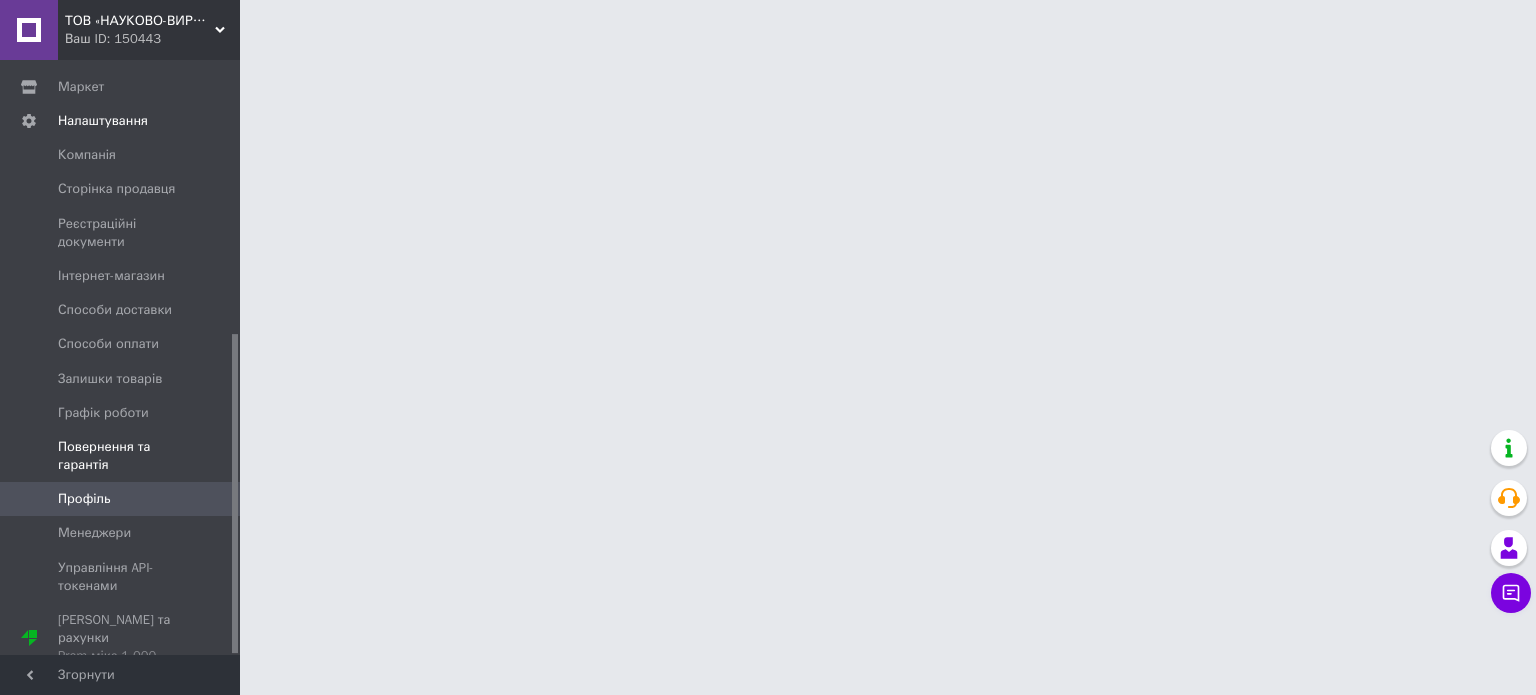 click on "Повернення та гарантія" at bounding box center [121, 456] 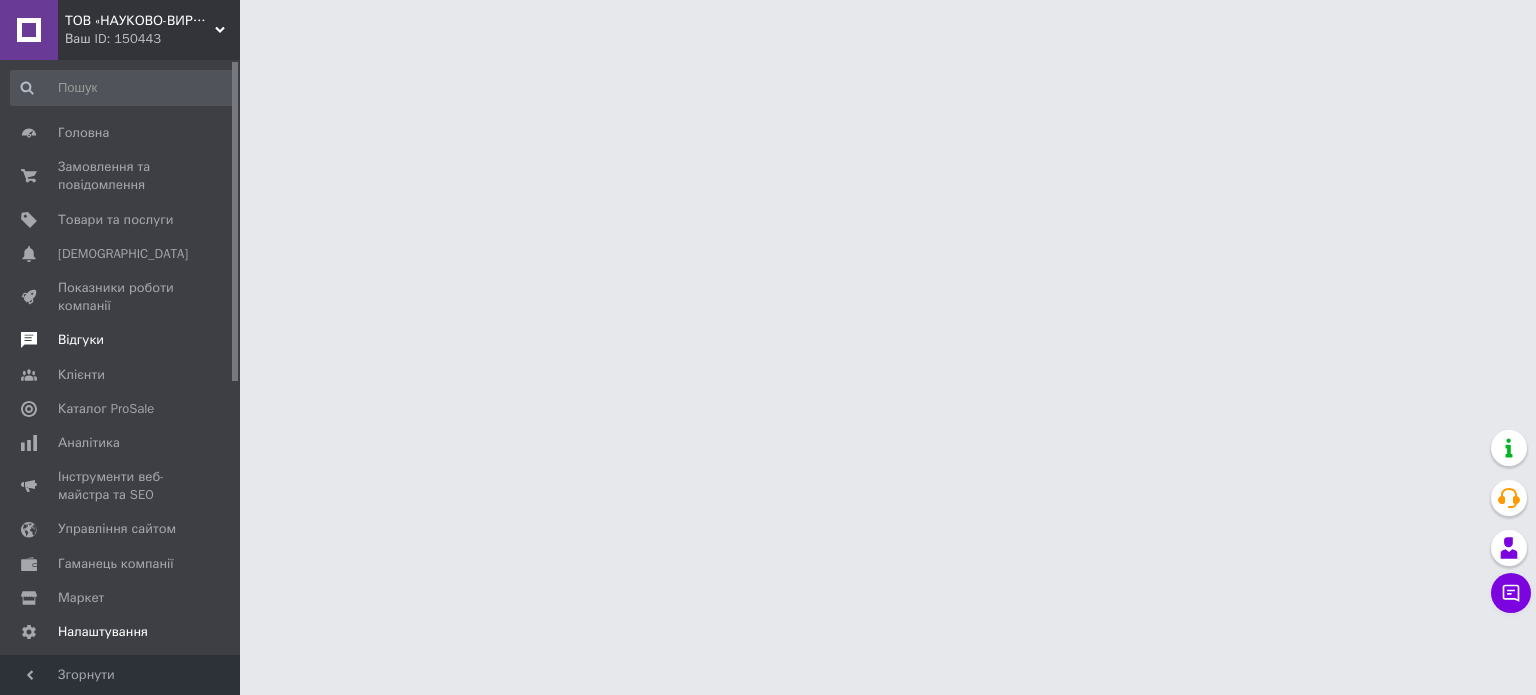 scroll, scrollTop: 500, scrollLeft: 0, axis: vertical 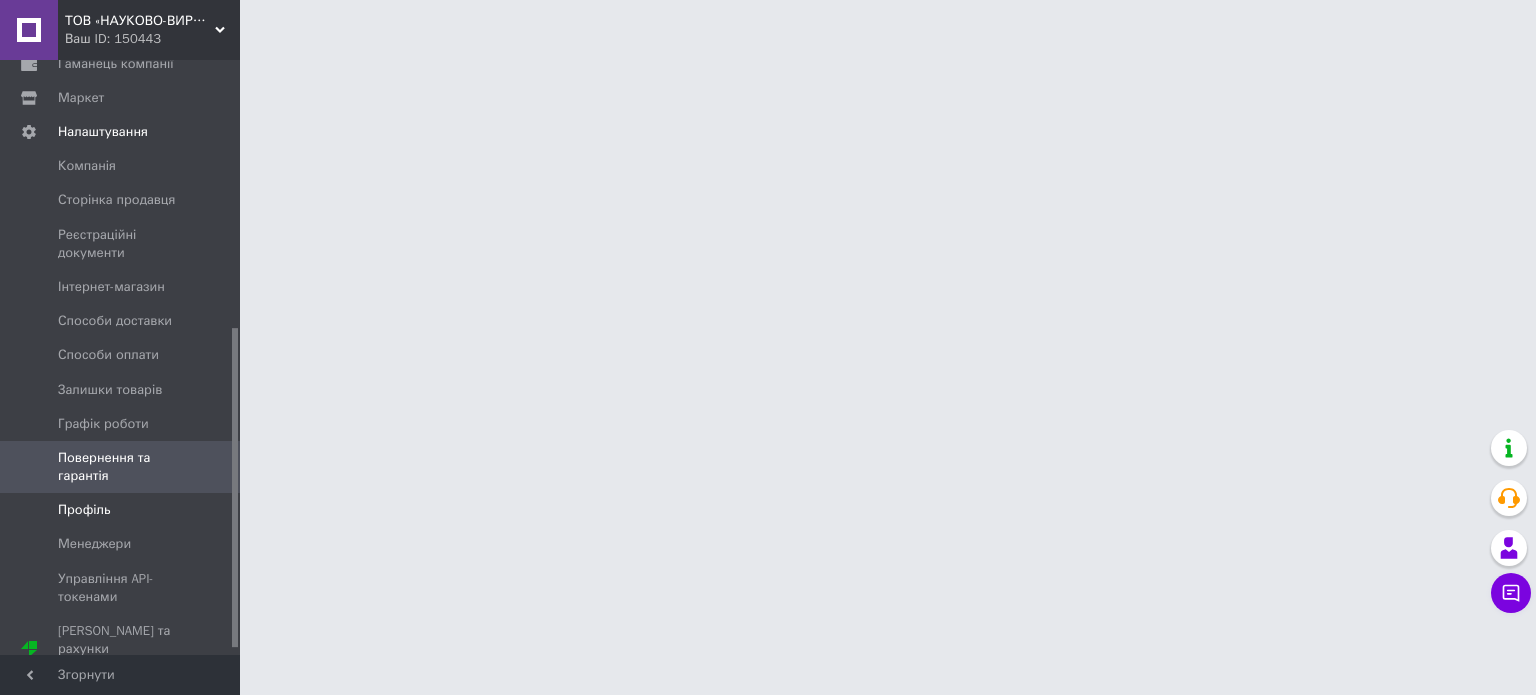 click on "Профіль" at bounding box center [84, 510] 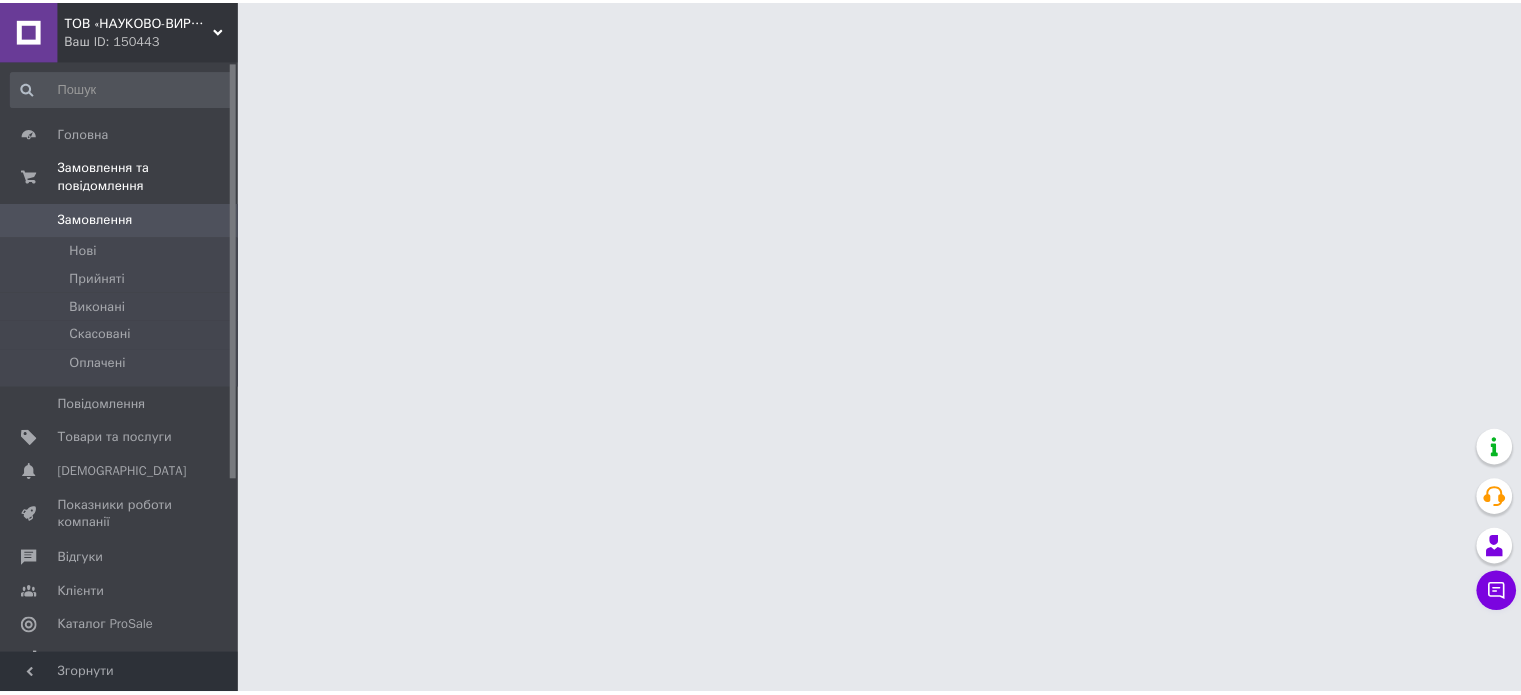scroll, scrollTop: 0, scrollLeft: 0, axis: both 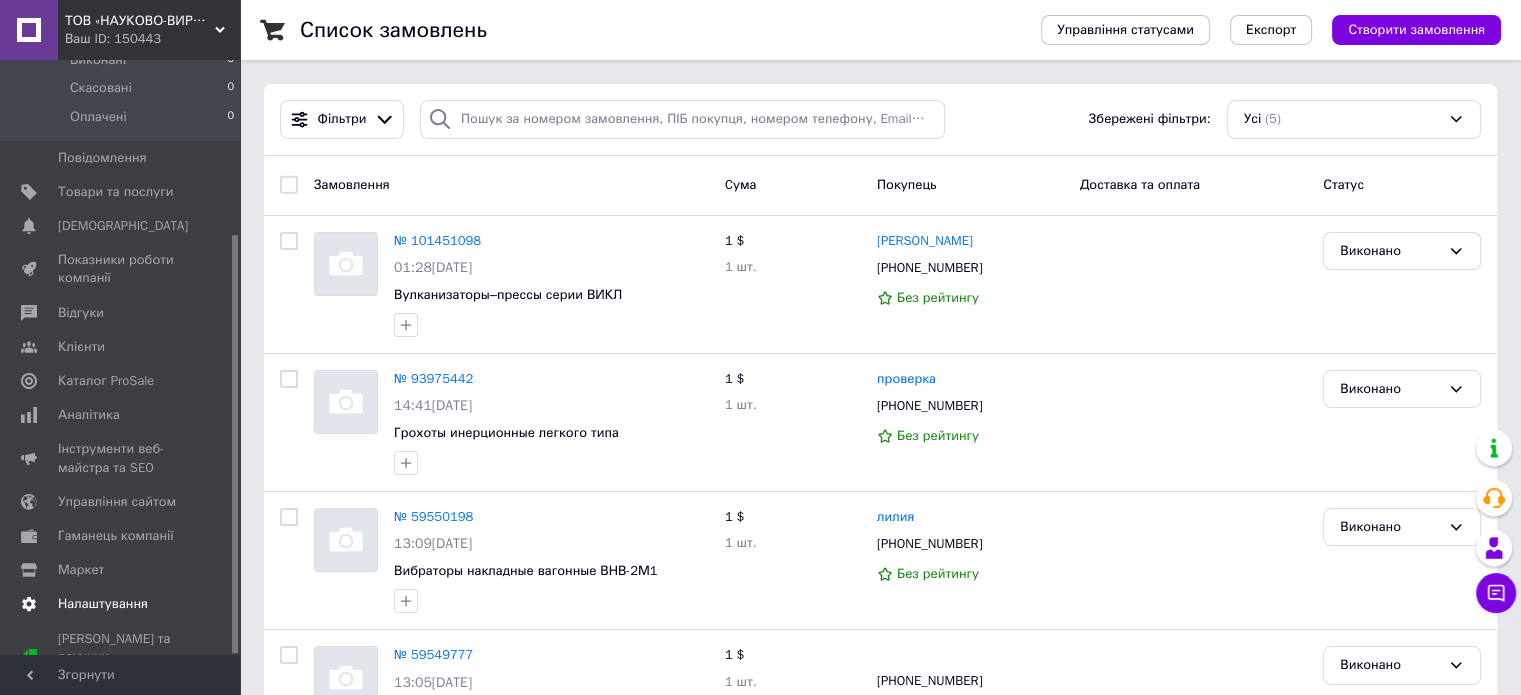 click on "Налаштування" at bounding box center [103, 604] 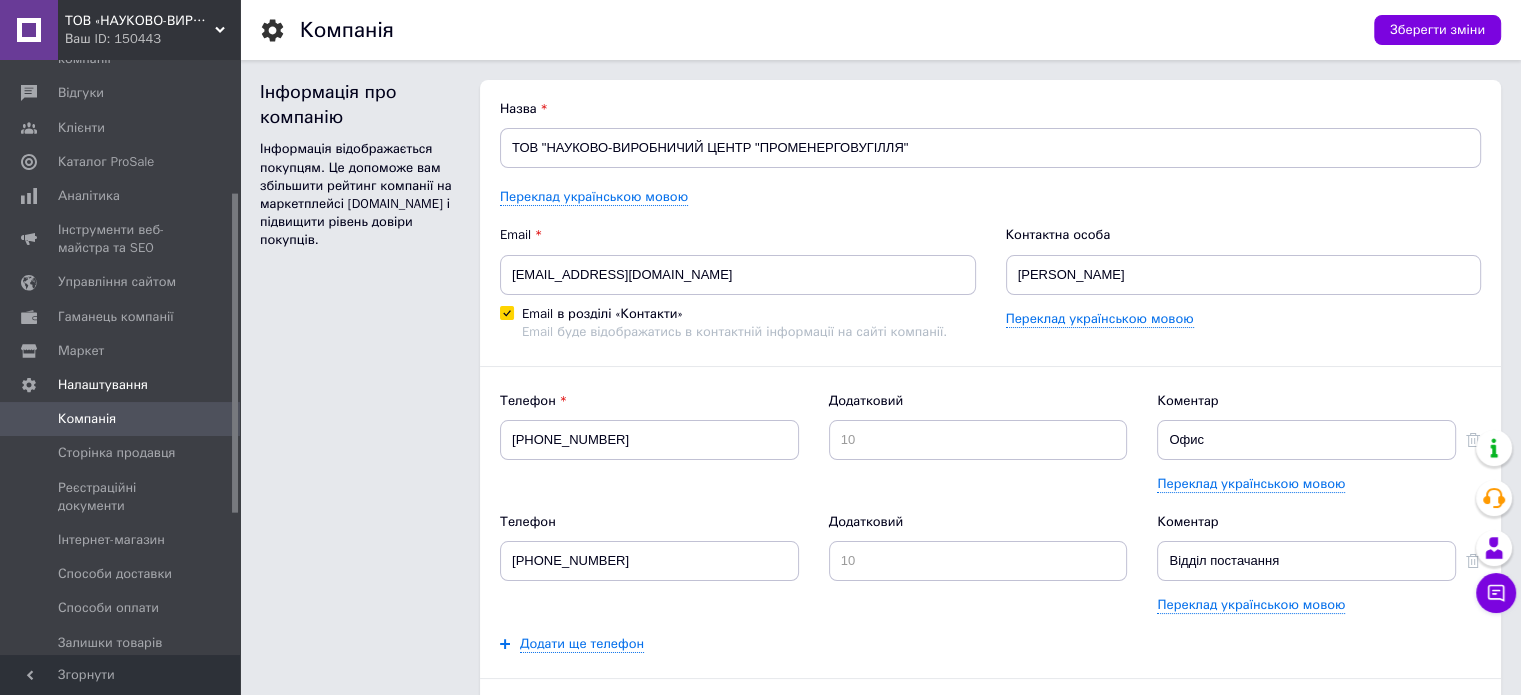 scroll, scrollTop: 0, scrollLeft: 0, axis: both 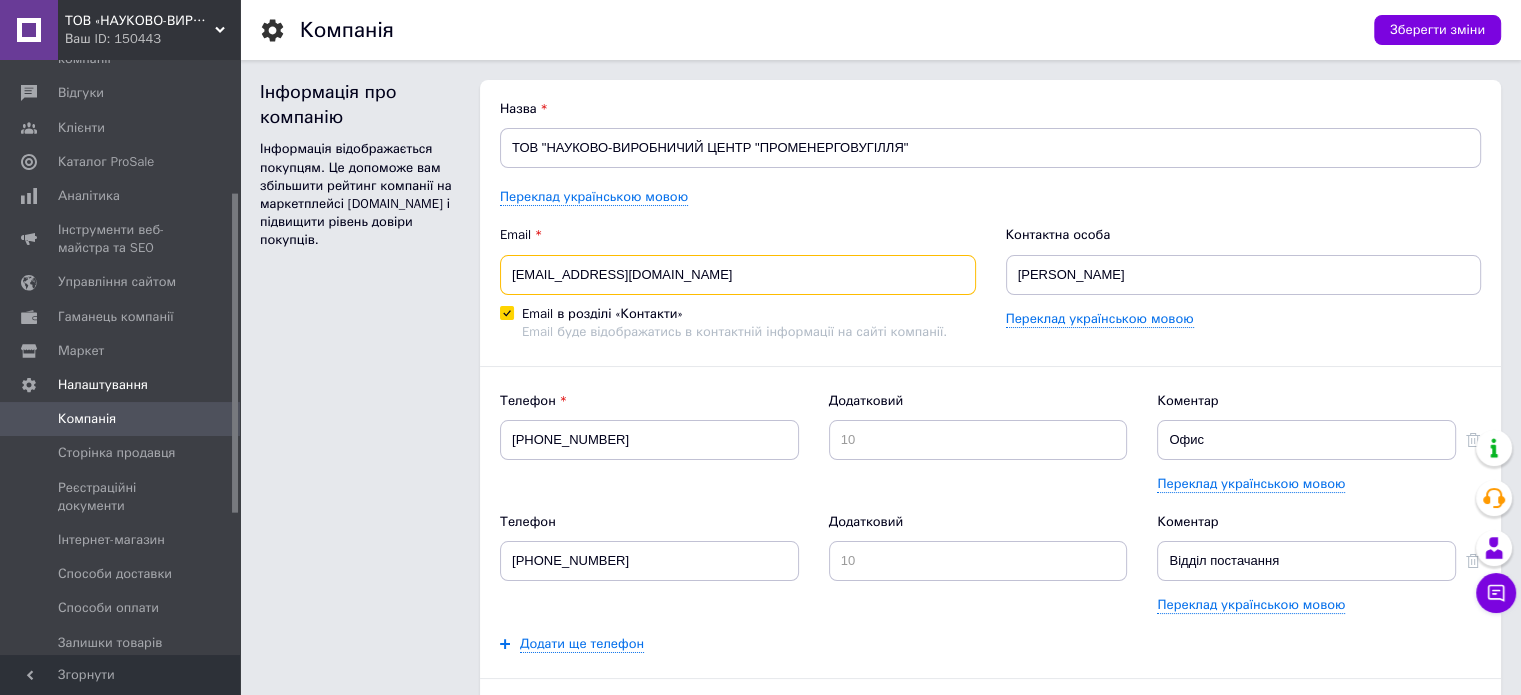click on "npcpey@gmail.com" at bounding box center [738, 275] 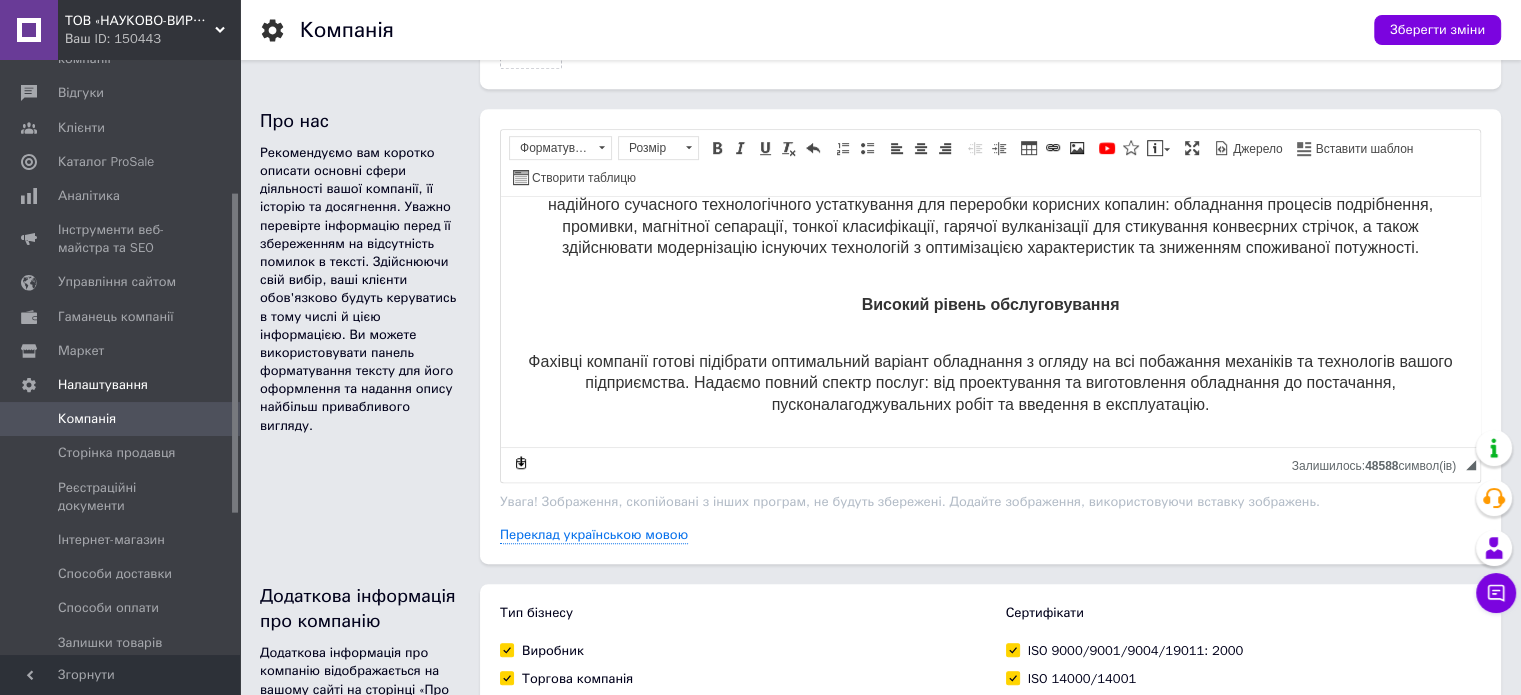 scroll, scrollTop: 346, scrollLeft: 0, axis: vertical 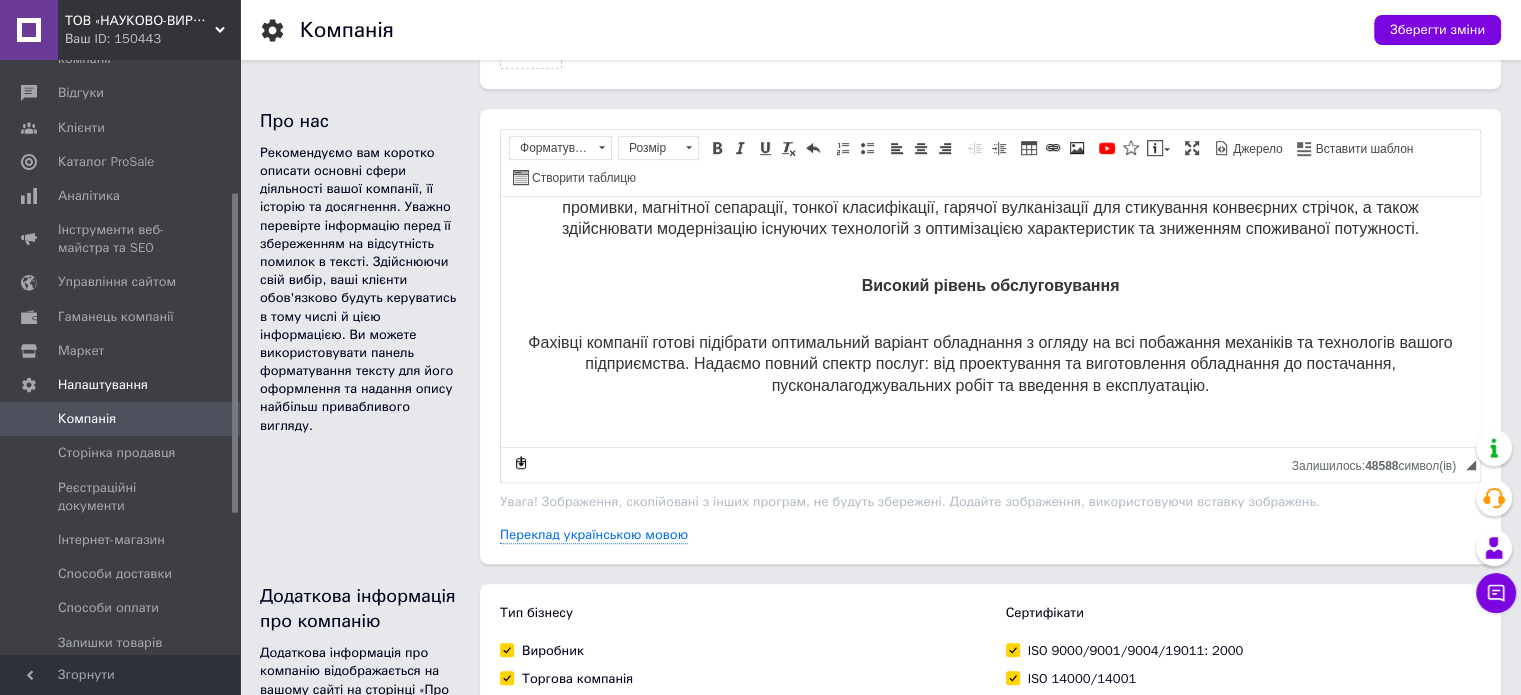 click on "ТОВ «НАУКОВО-ВИРОБНИЧИЙ ЦЕНТР «ПРОМЕНЕРГОВУГІЛЛЯ»" at bounding box center [140, 21] 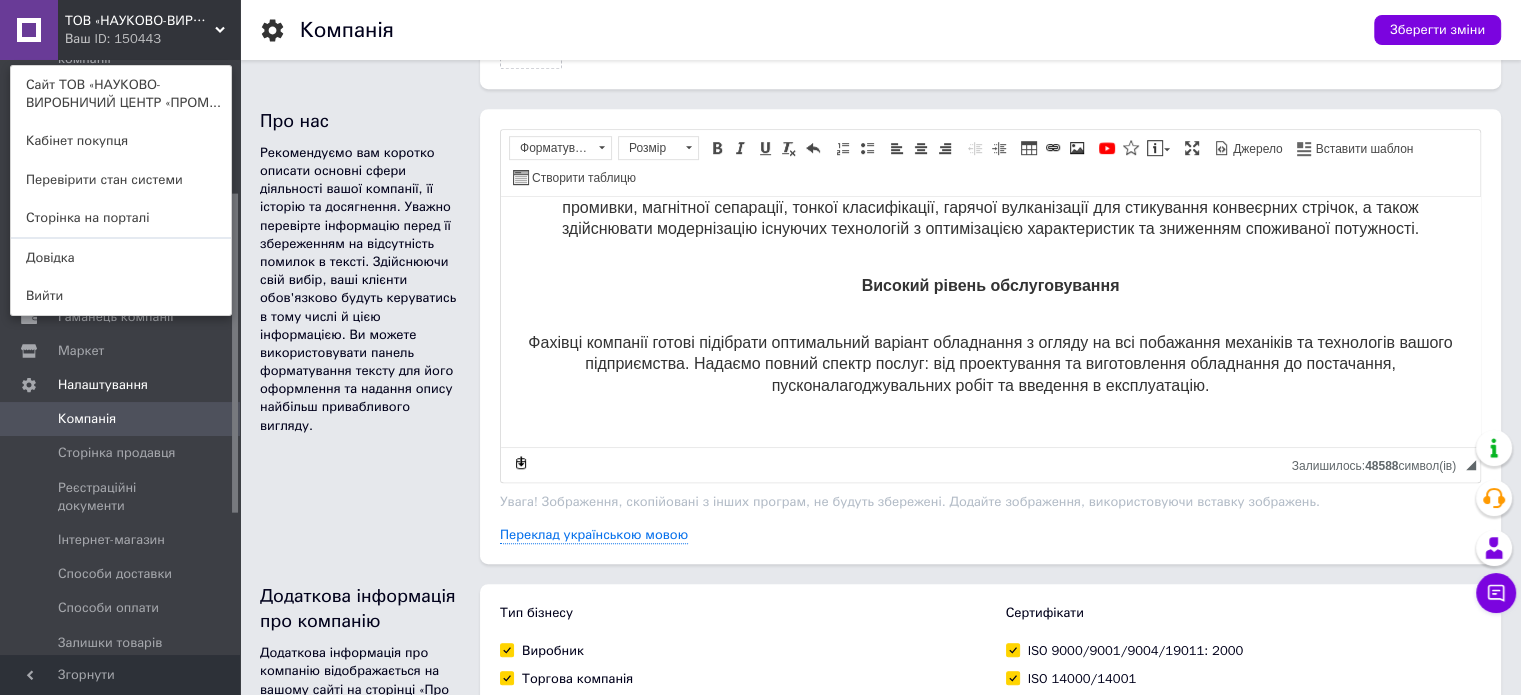 click on "Довідка" at bounding box center [121, 258] 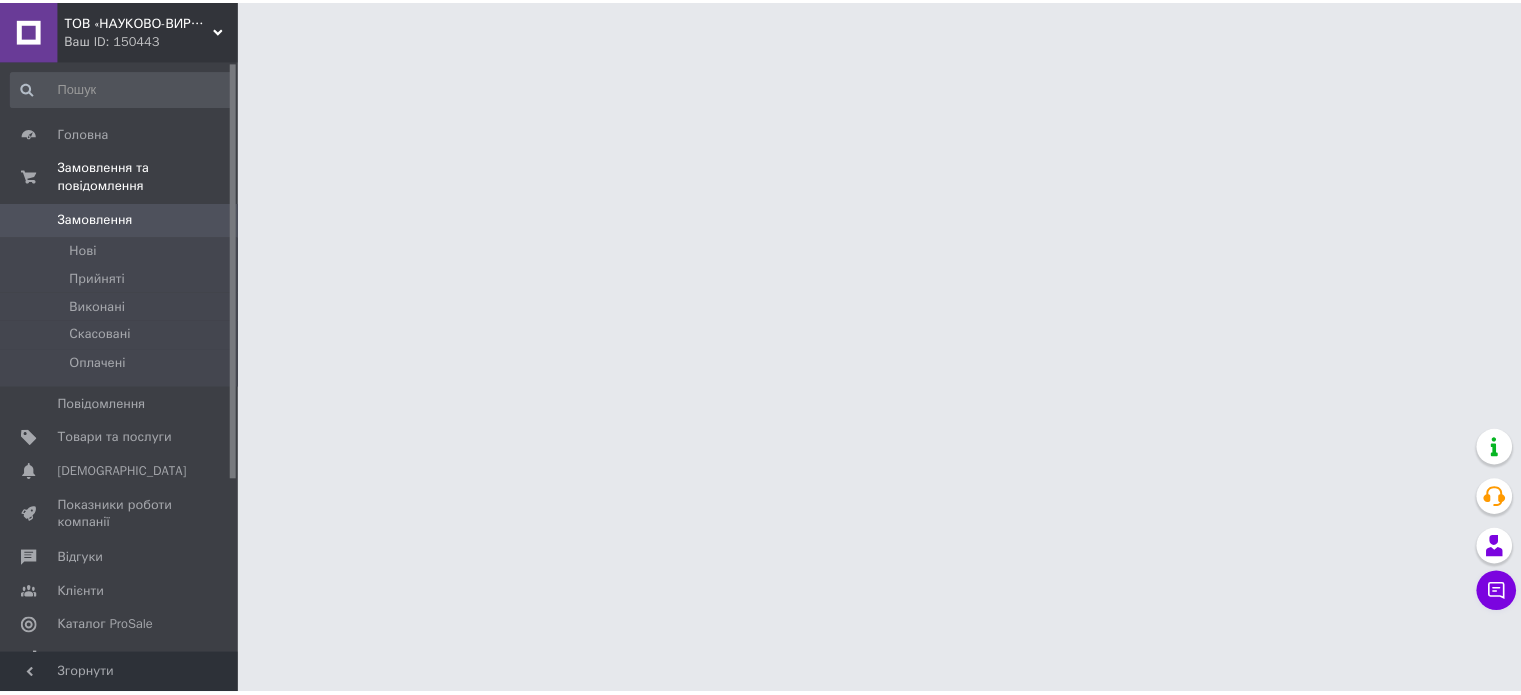 scroll, scrollTop: 0, scrollLeft: 0, axis: both 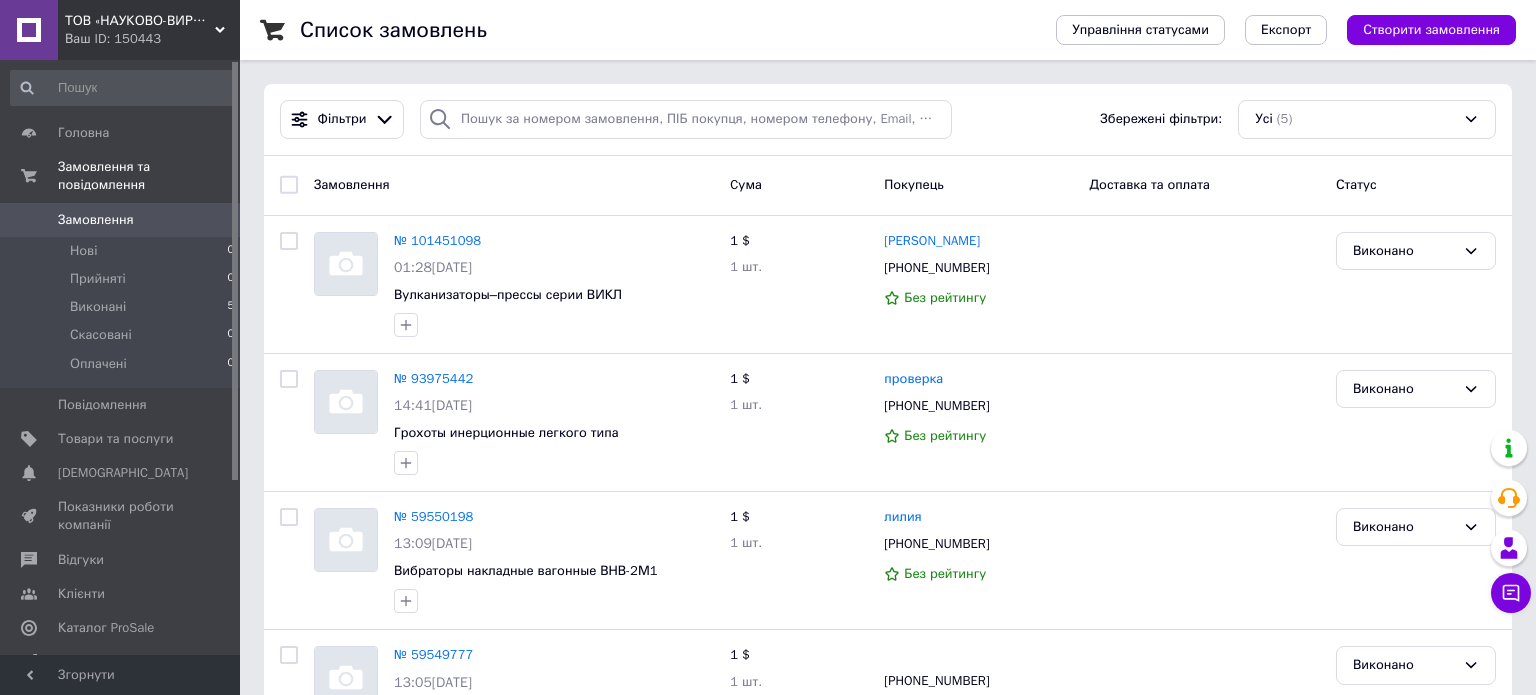 click on "ТОВ «НАУКОВО-ВИРОБНИЧИЙ ЦЕНТР «ПРОМЕНЕРГОВУГІЛЛЯ»" at bounding box center [140, 21] 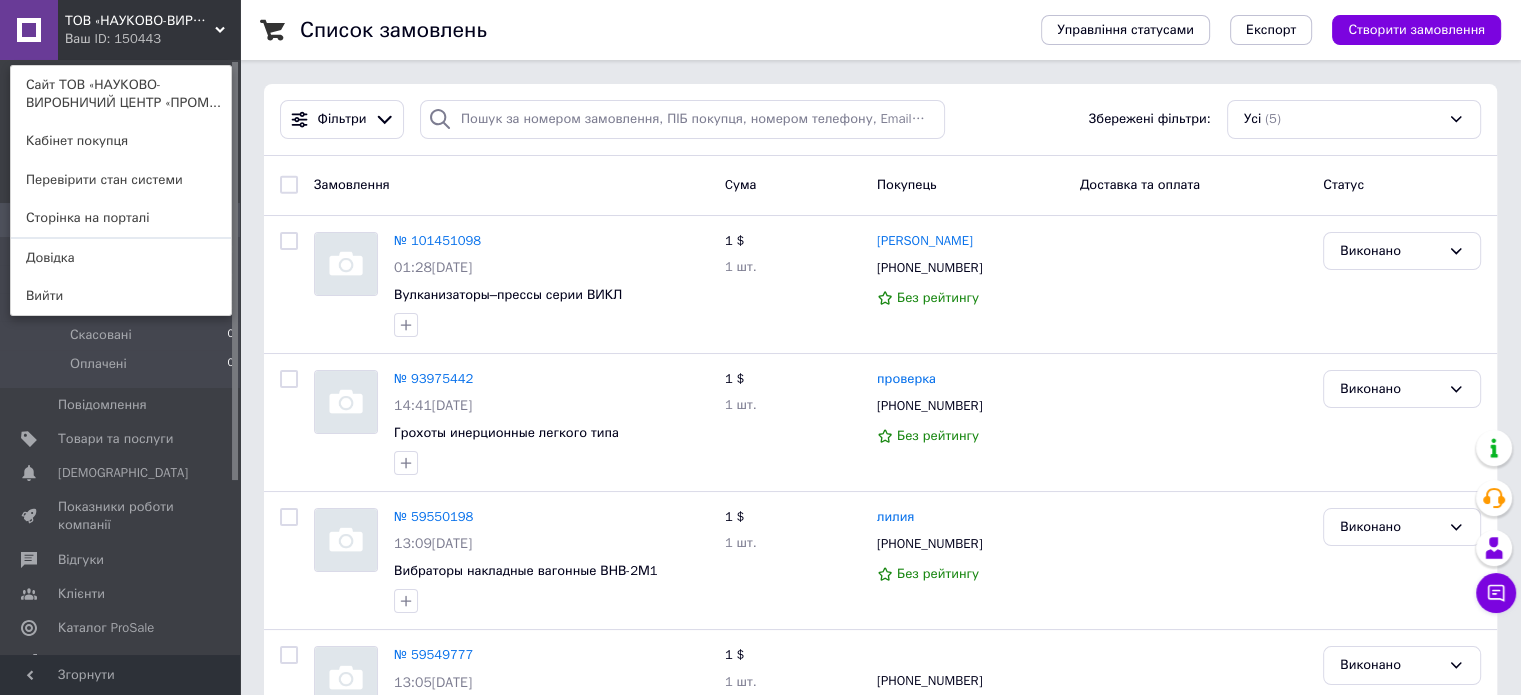 click on "Список замовлень" at bounding box center [650, 30] 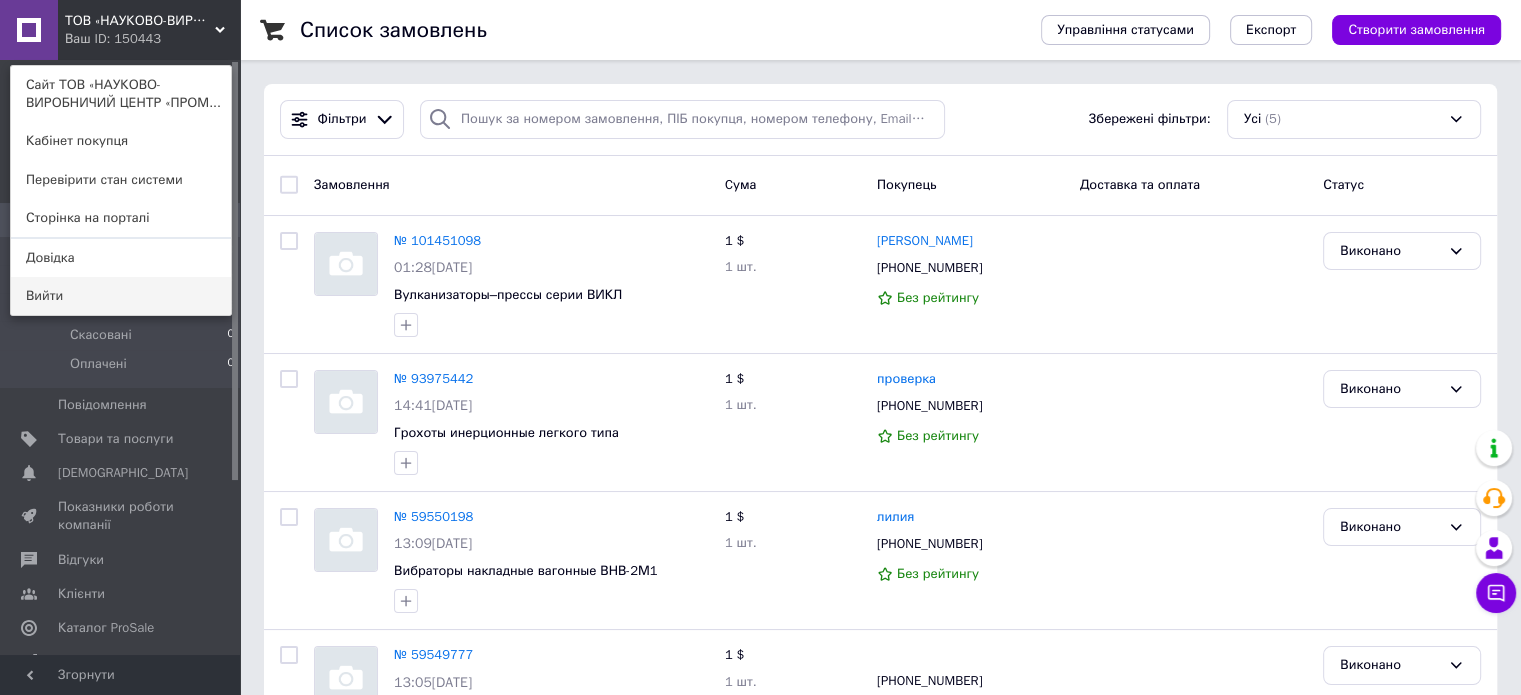 click on "Вийти" at bounding box center [121, 296] 